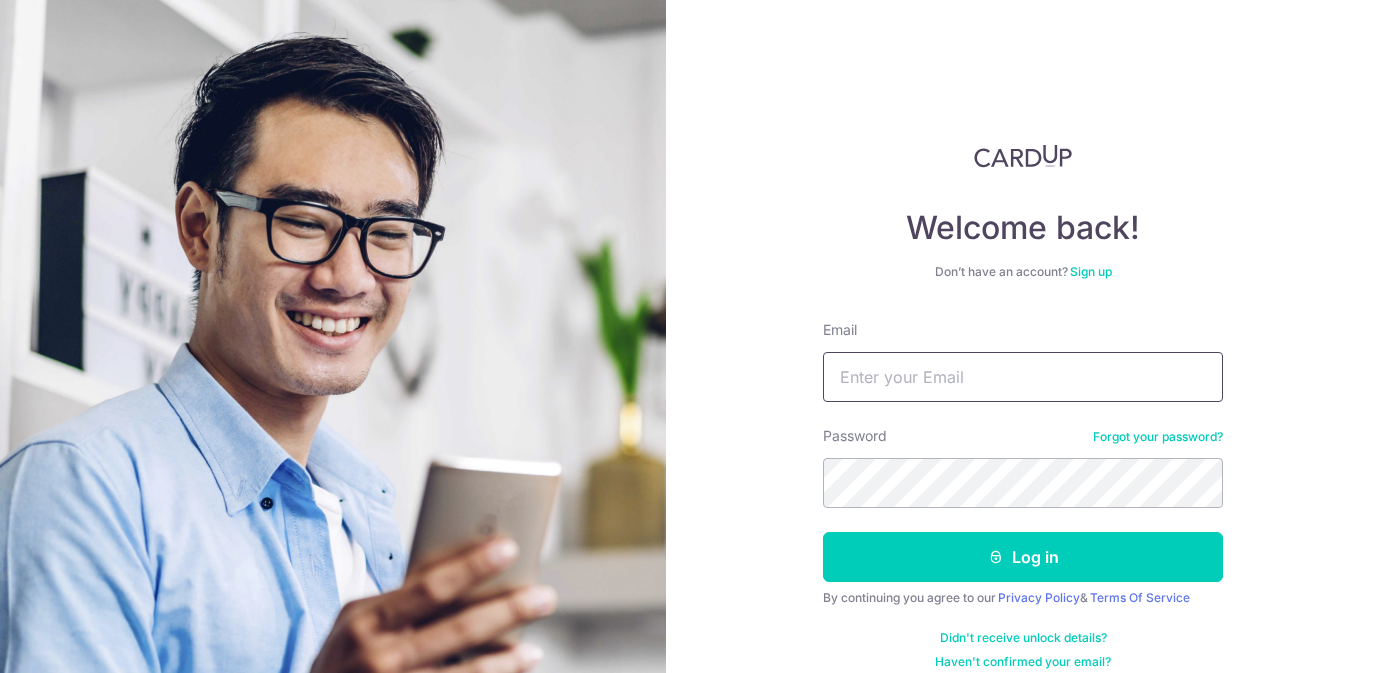 scroll, scrollTop: 0, scrollLeft: 0, axis: both 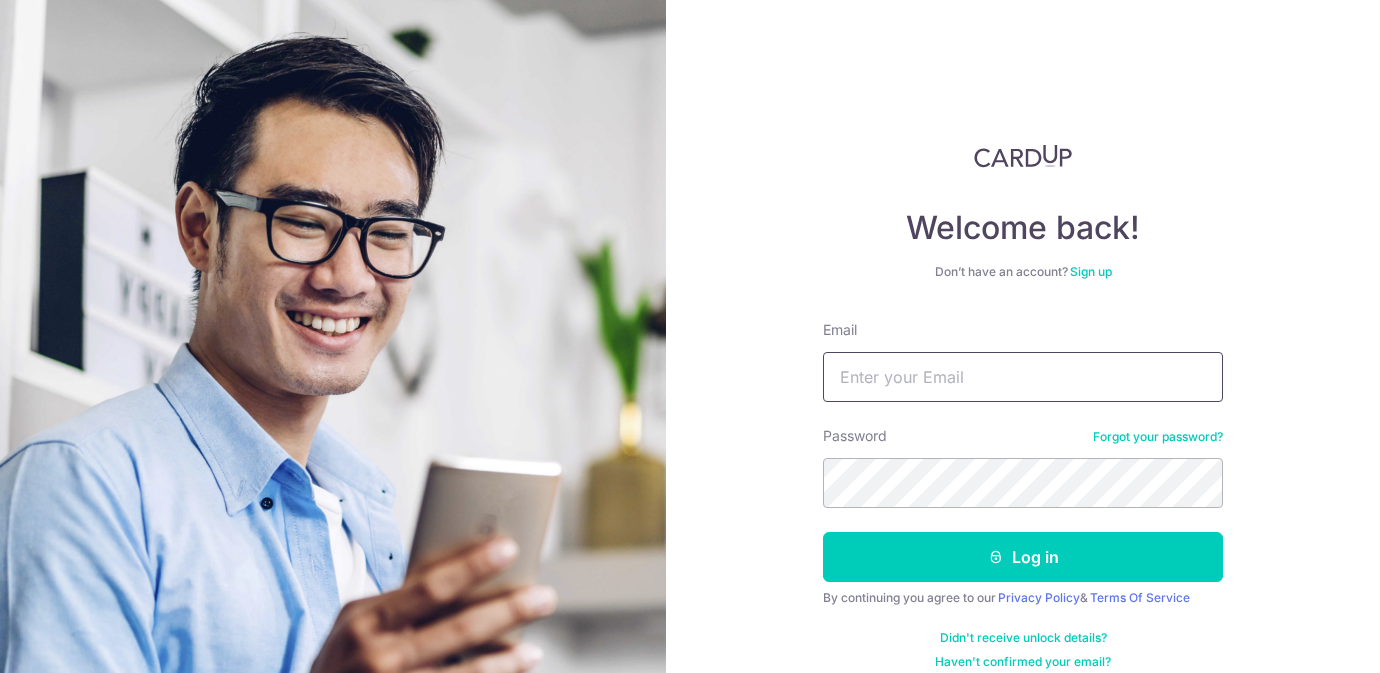 click on "Email" at bounding box center (1023, 377) 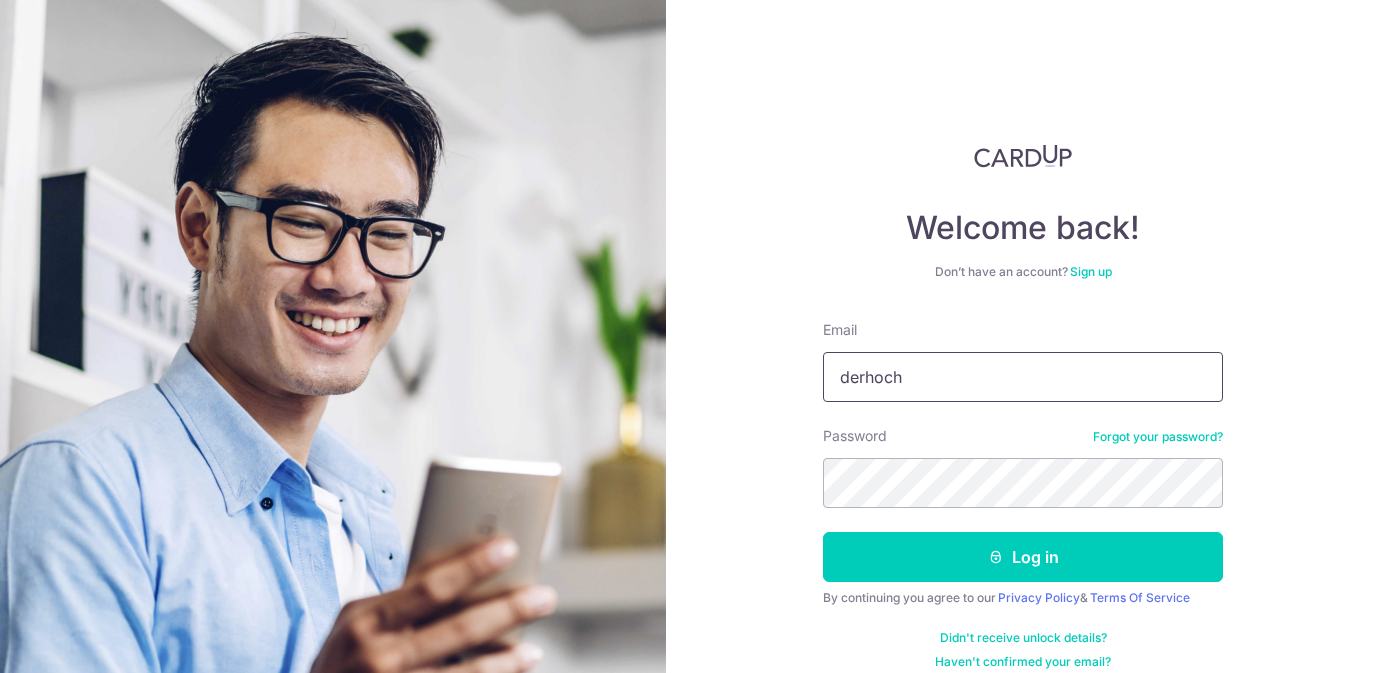 type on "derhoch@hotmail.com" 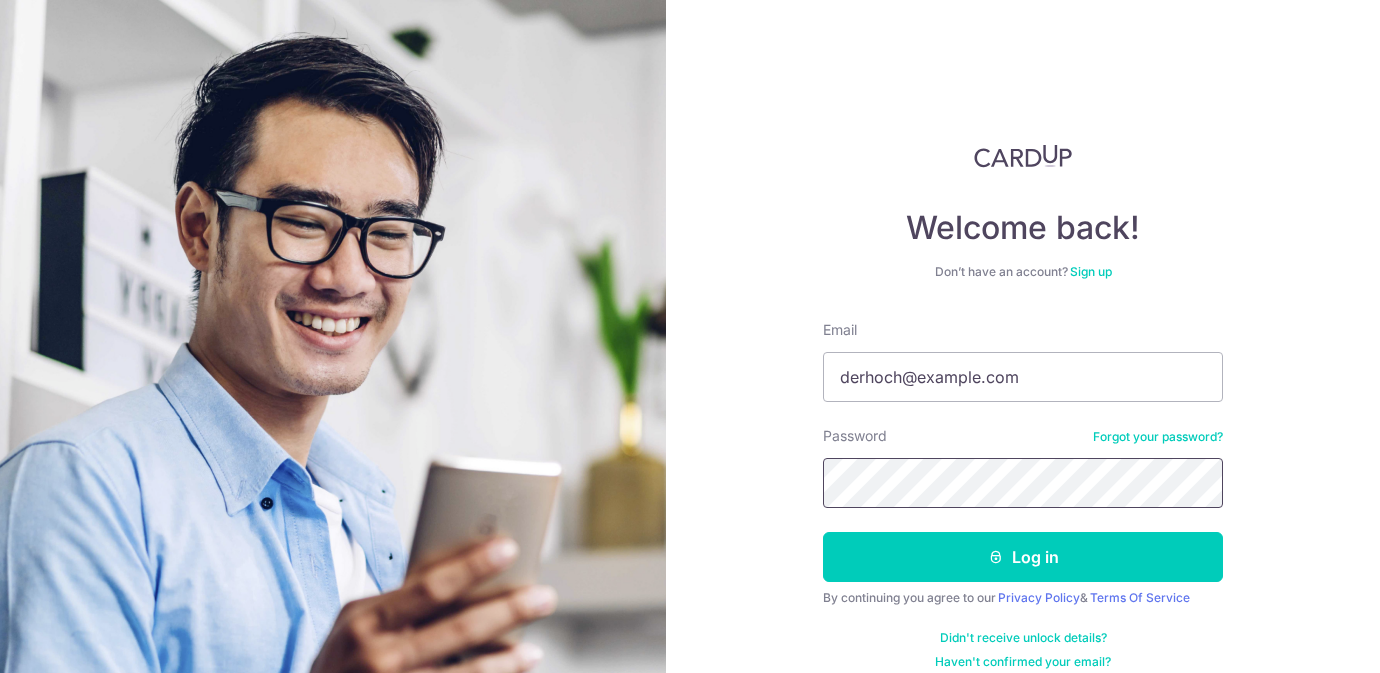 click on "Log in" at bounding box center (1023, 557) 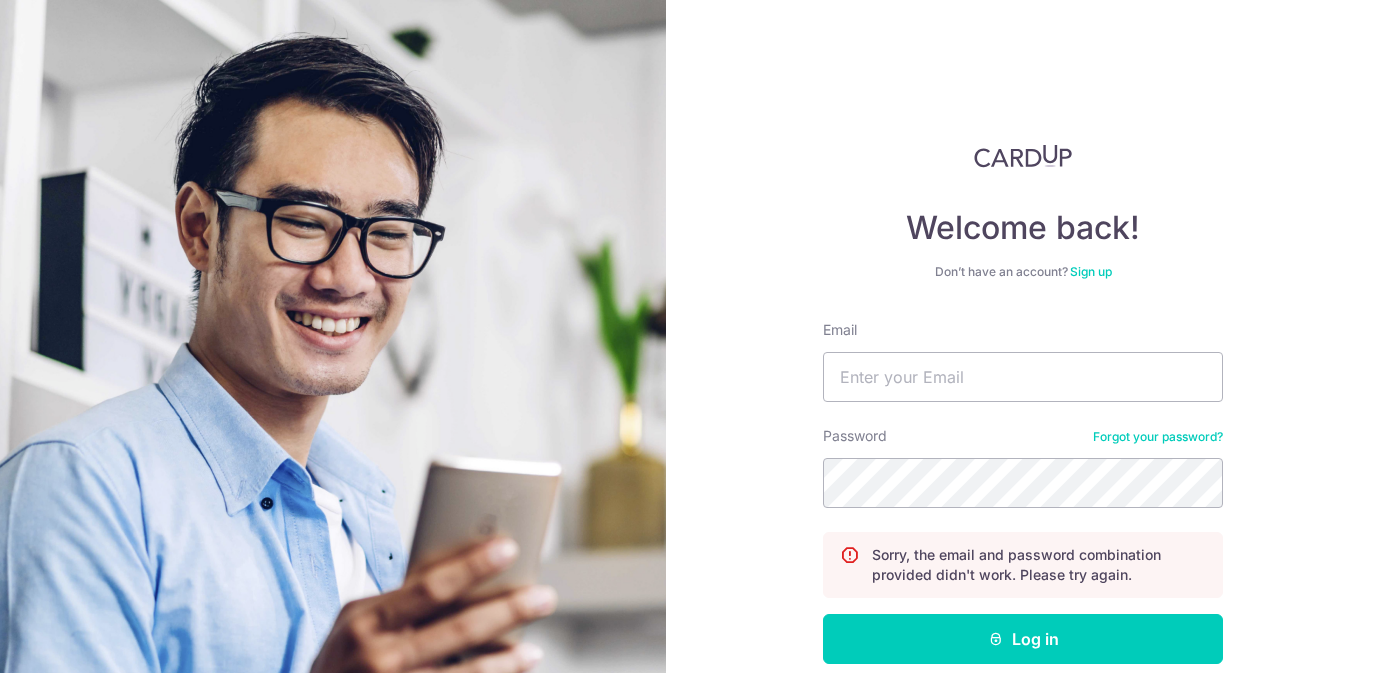 scroll, scrollTop: 0, scrollLeft: 0, axis: both 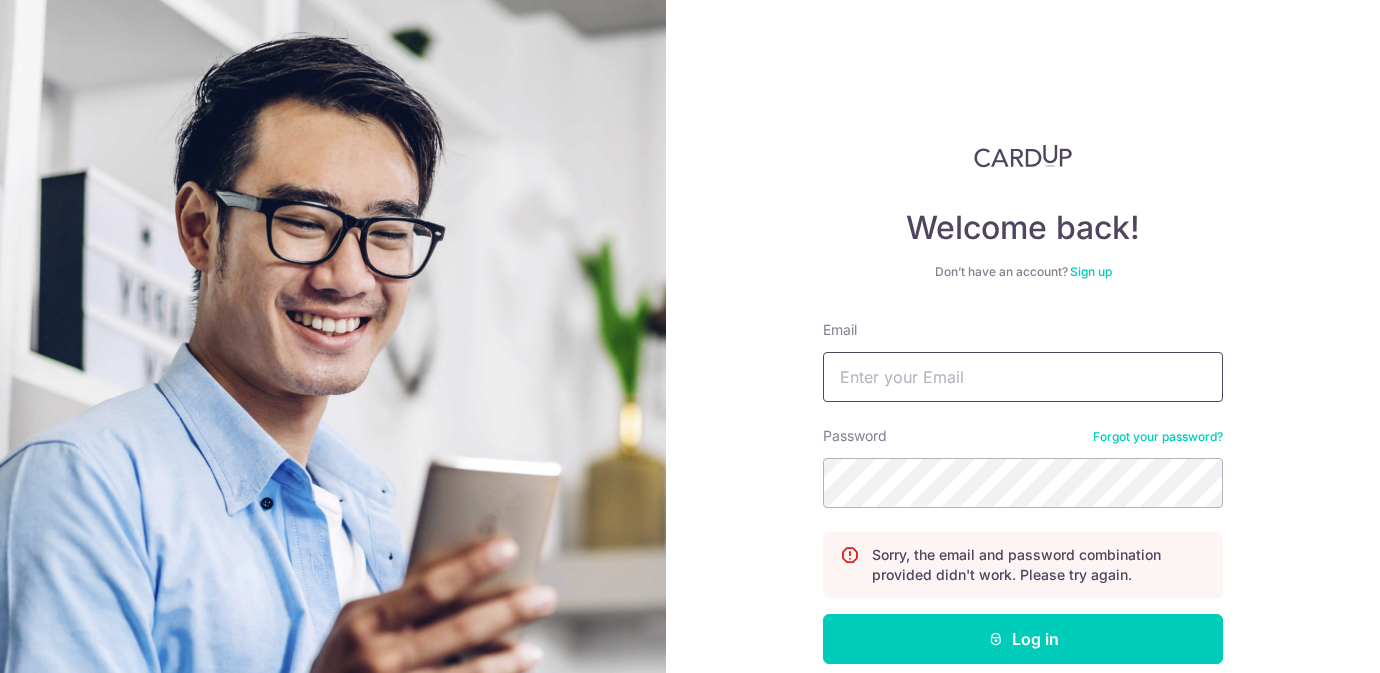 click on "Email" at bounding box center [1023, 377] 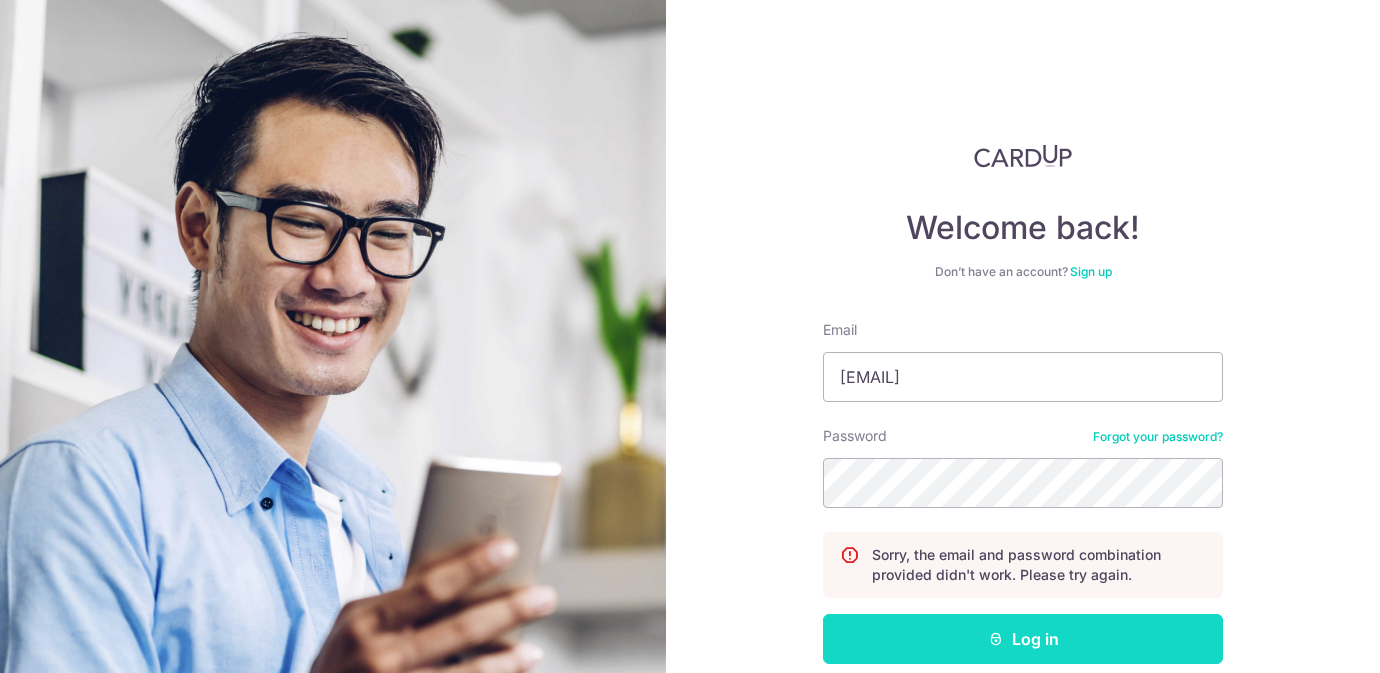 click on "Log in" at bounding box center [1023, 639] 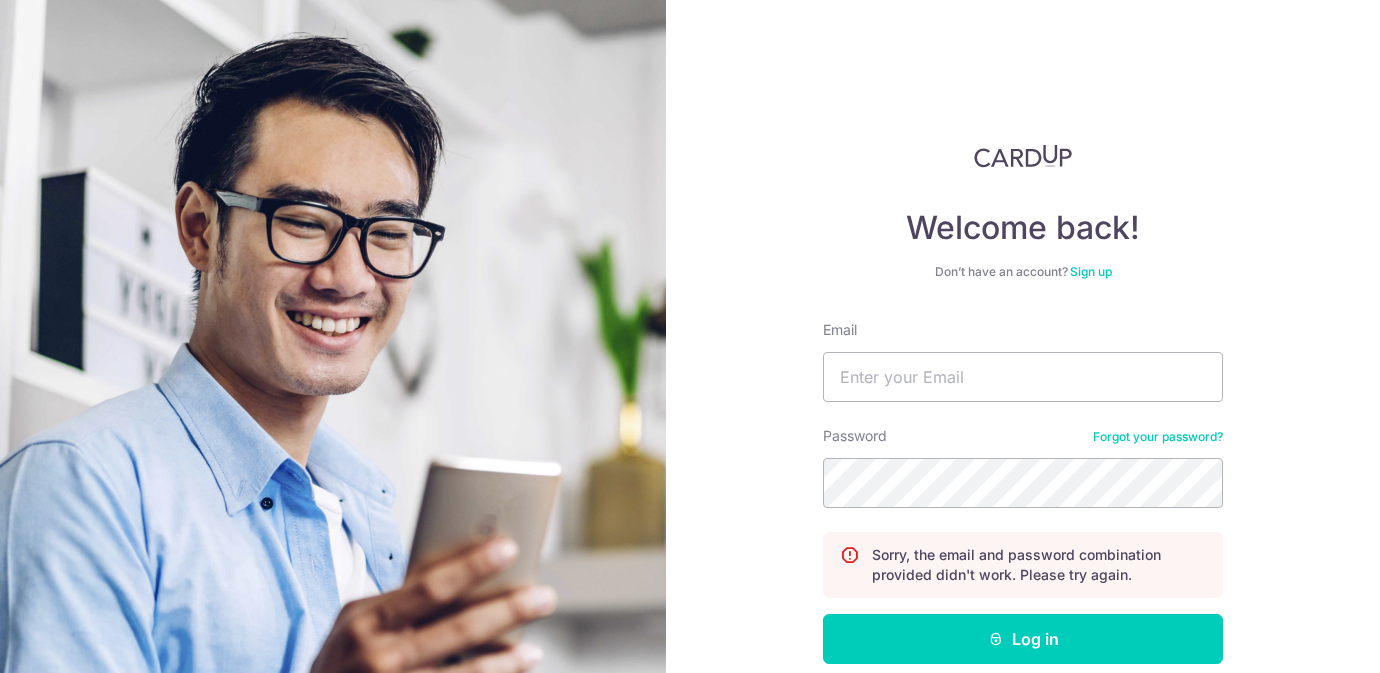 scroll, scrollTop: 0, scrollLeft: 0, axis: both 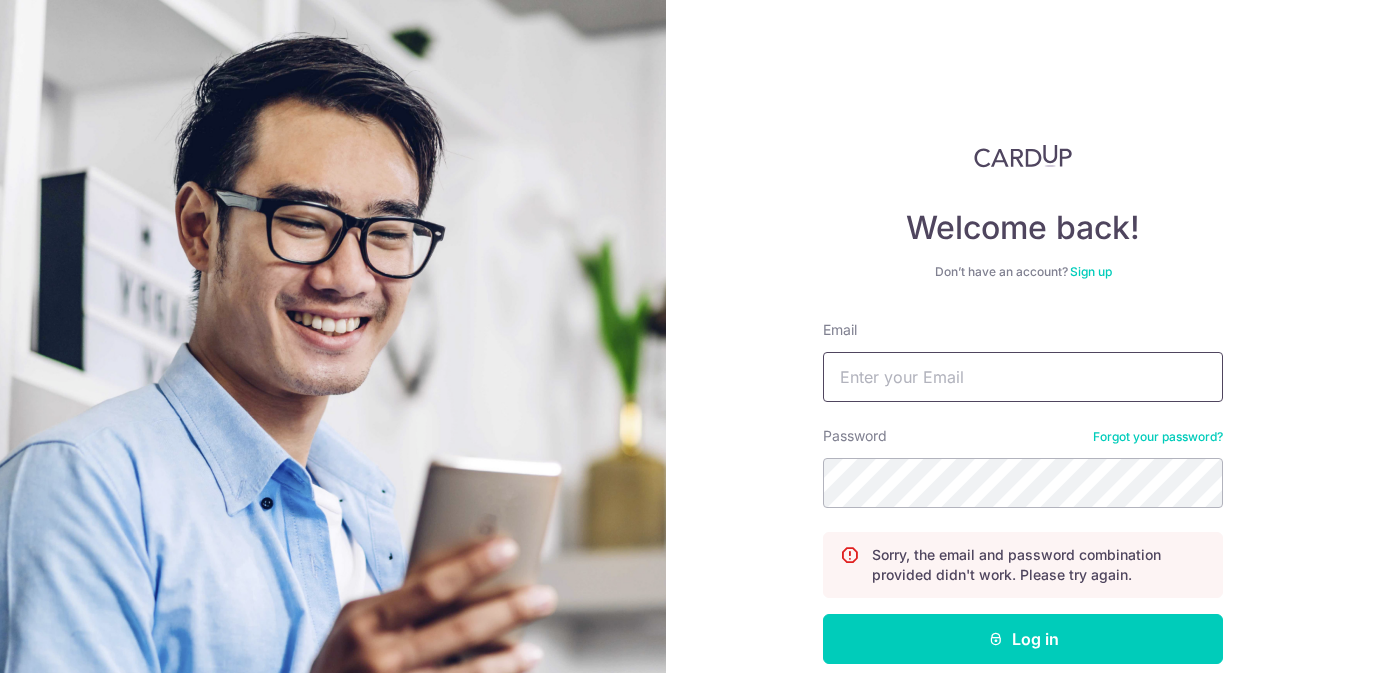click on "Email" at bounding box center (1023, 377) 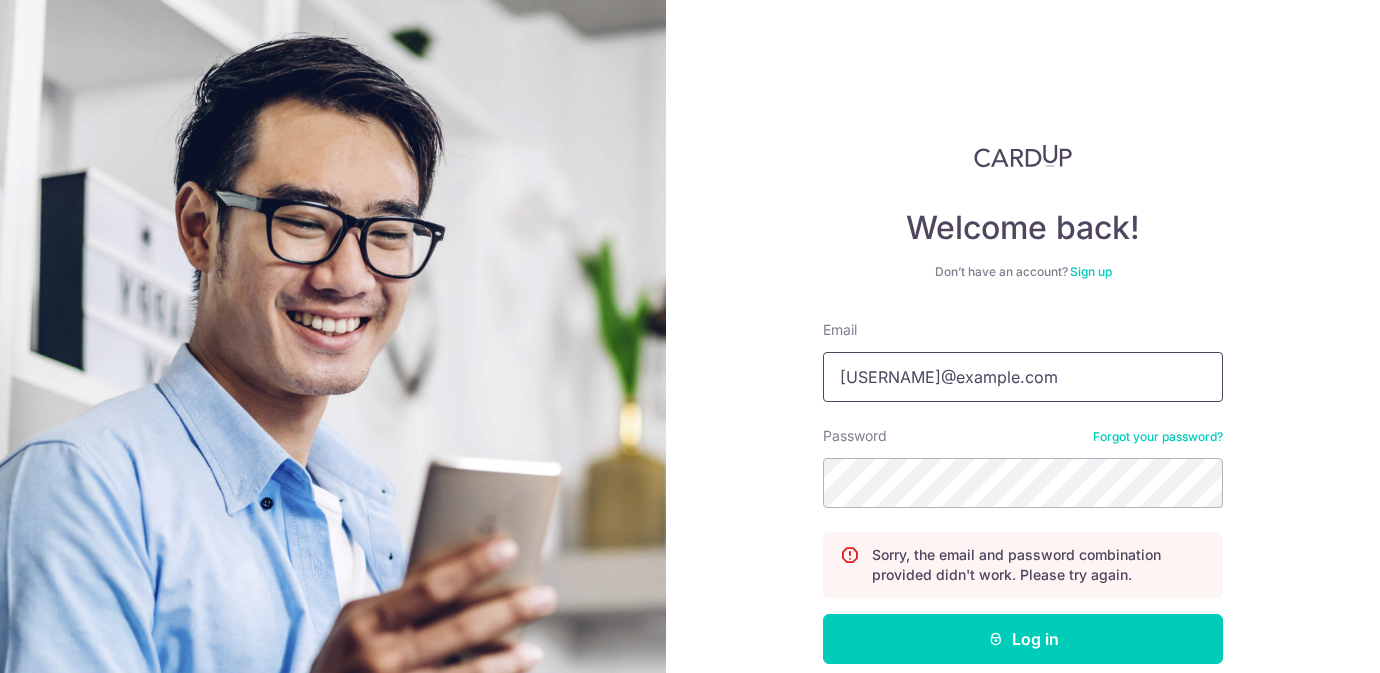 type on "[USERNAME]@example.com" 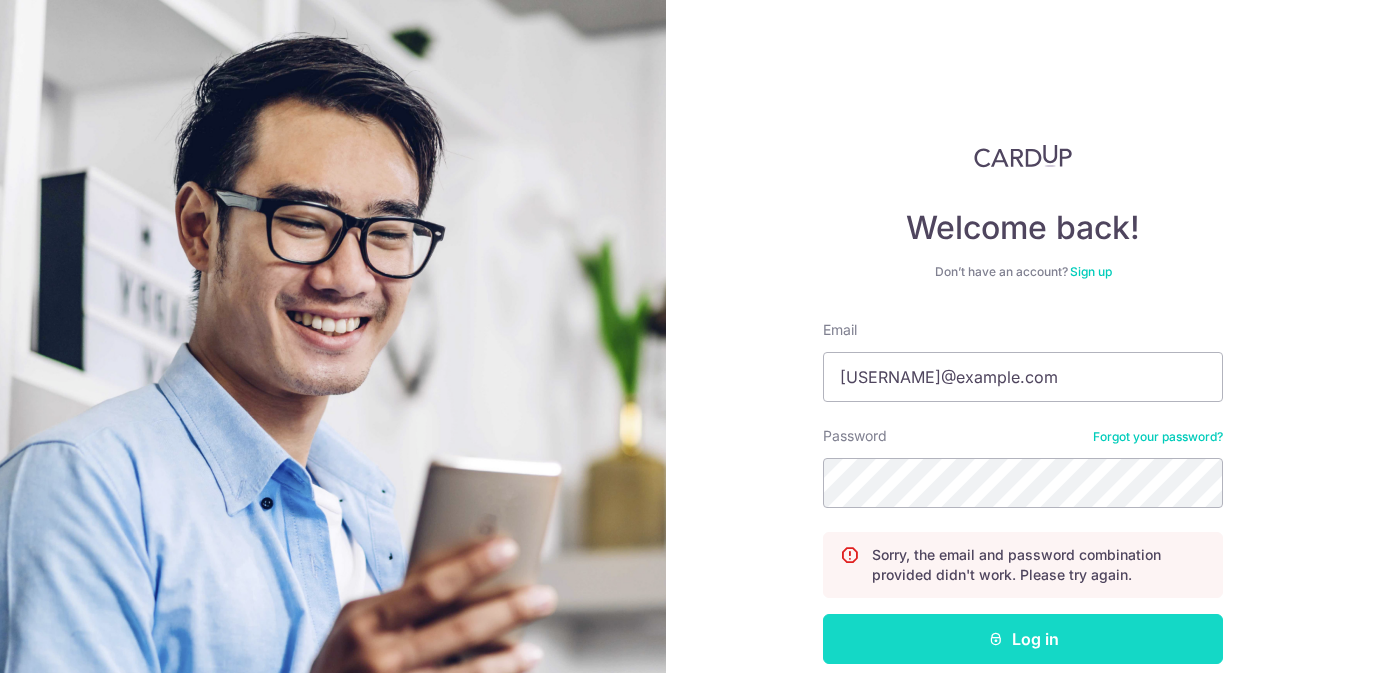 click on "Log in" at bounding box center (1023, 639) 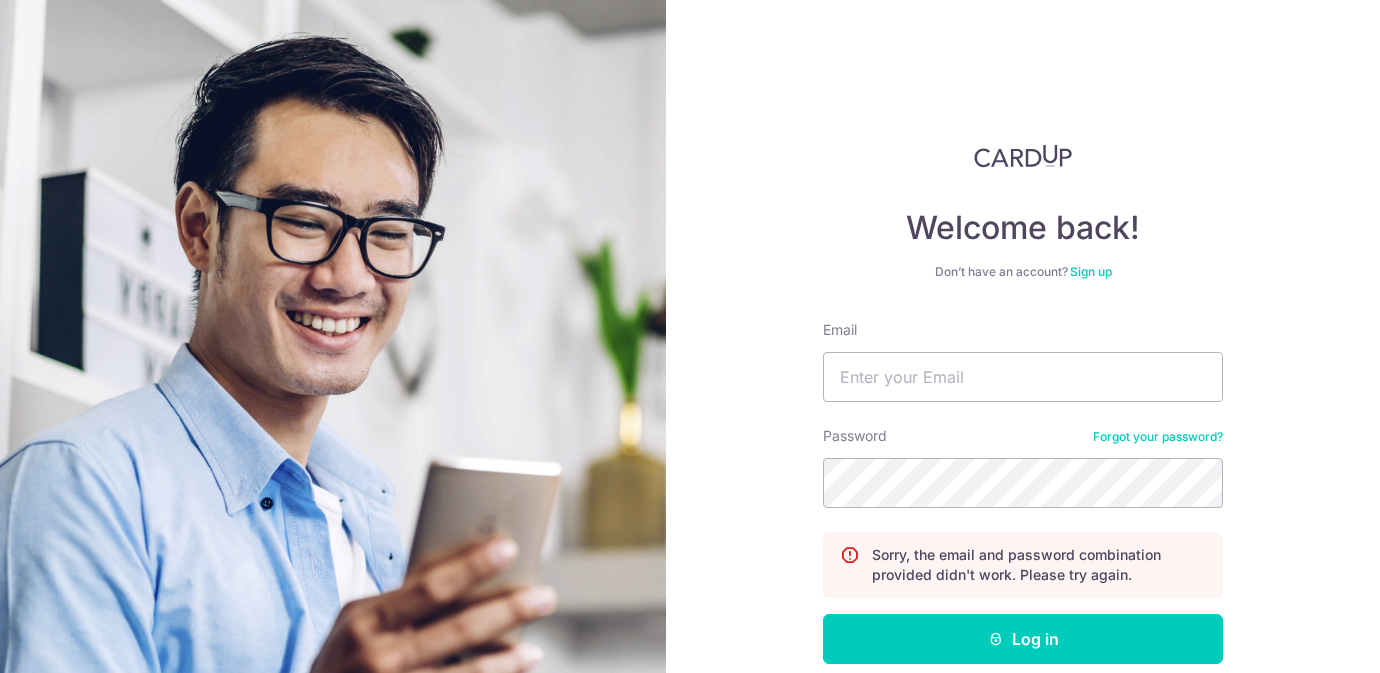 scroll, scrollTop: 0, scrollLeft: 0, axis: both 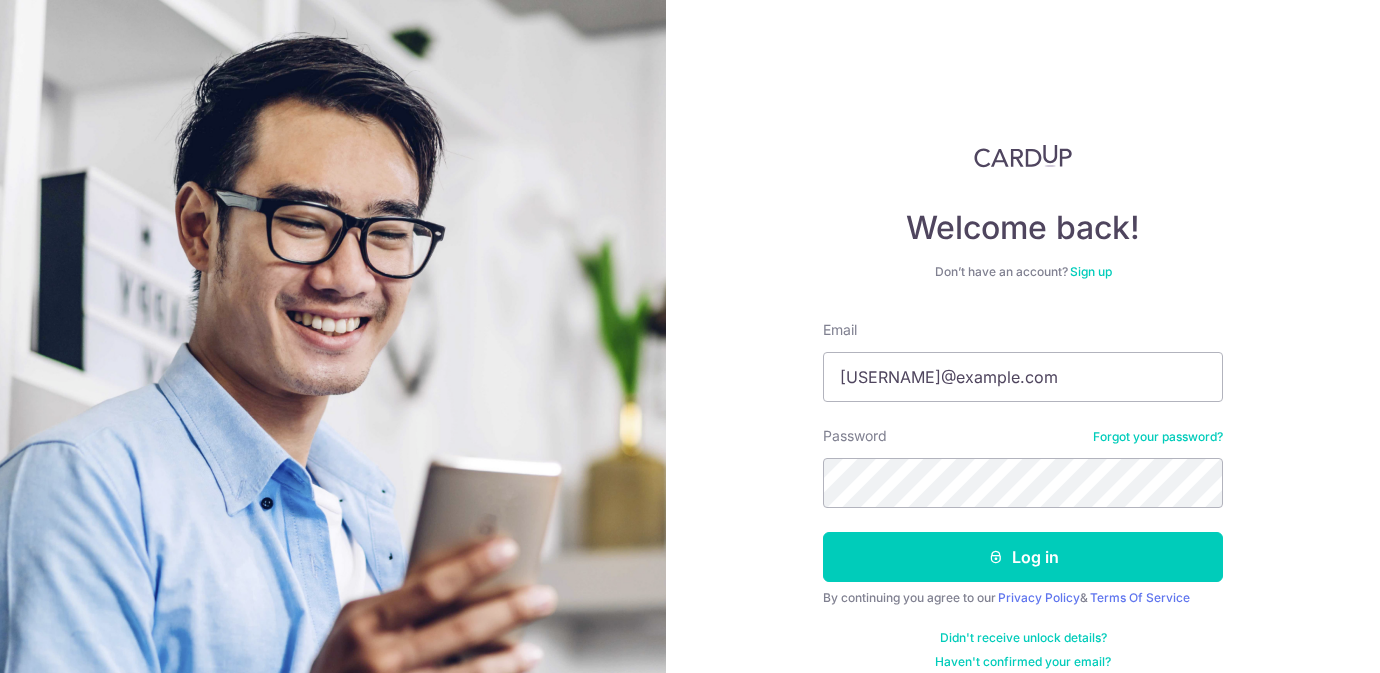 click on "Sign up" at bounding box center (1091, 271) 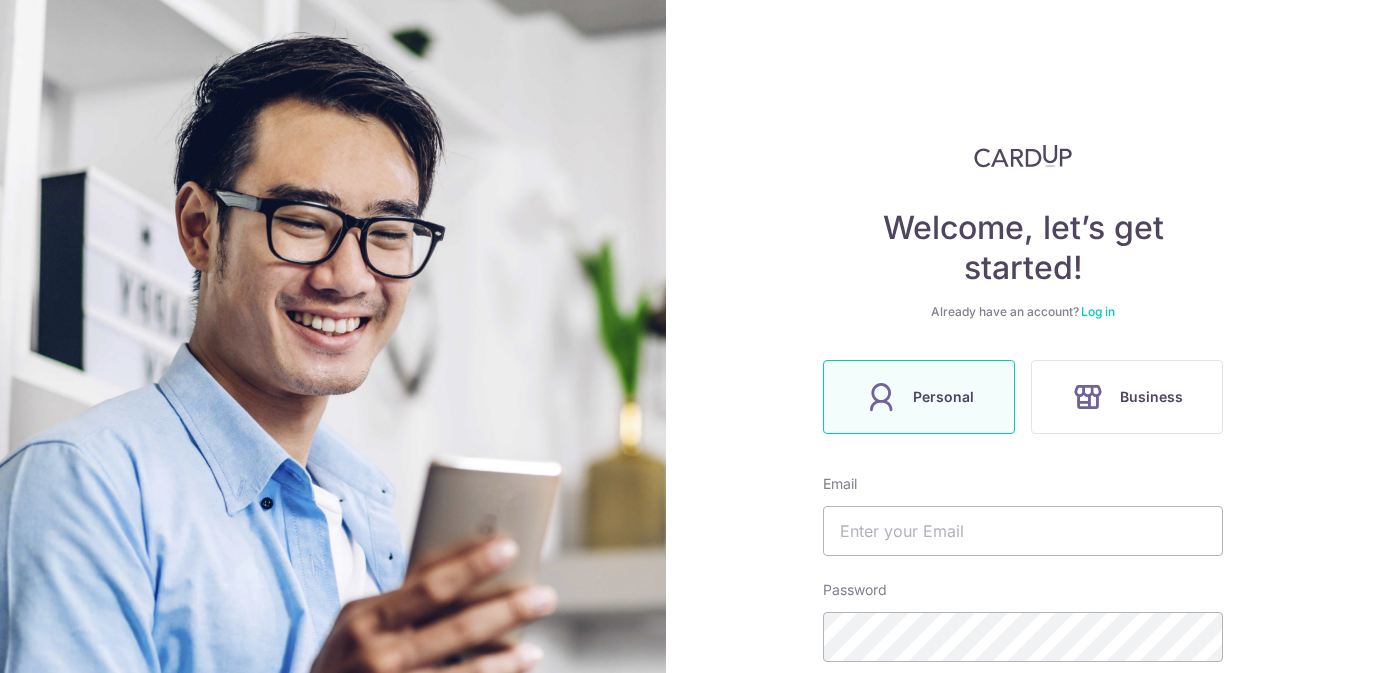 click at bounding box center (881, 397) 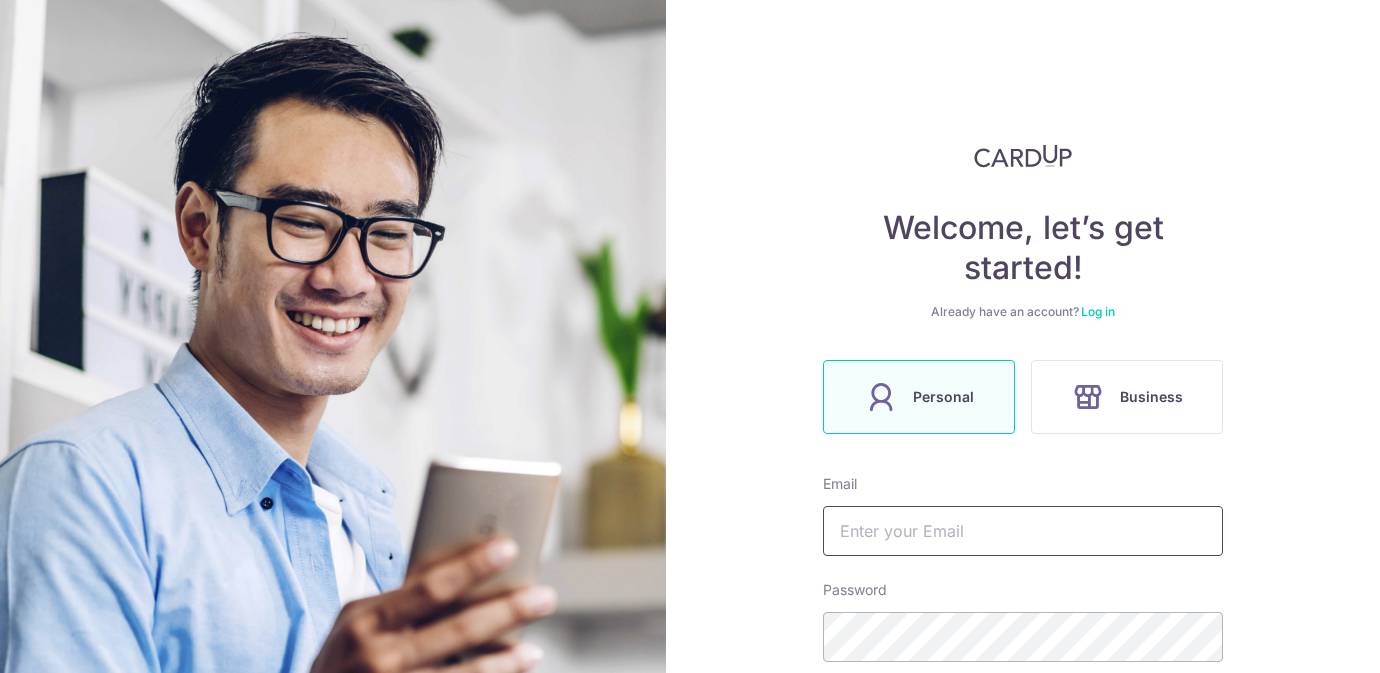 click at bounding box center [1023, 531] 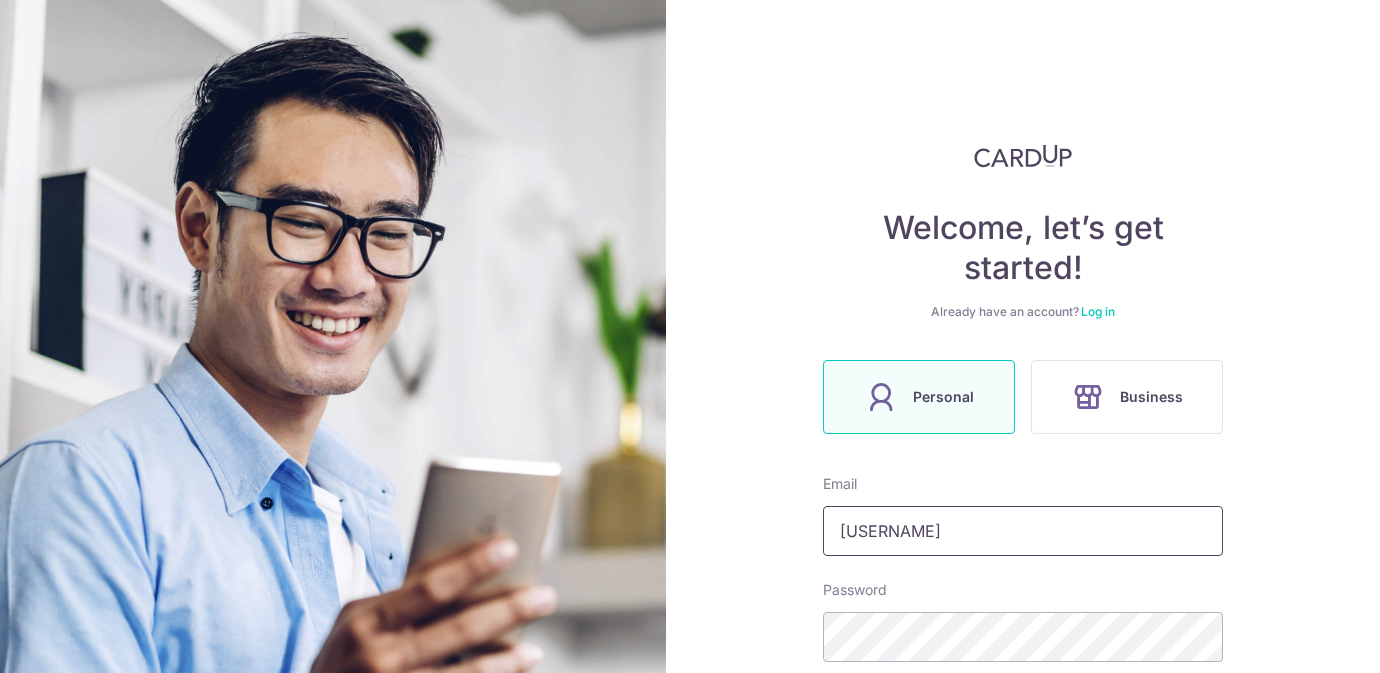 type on "derhoch1412@gmail.com" 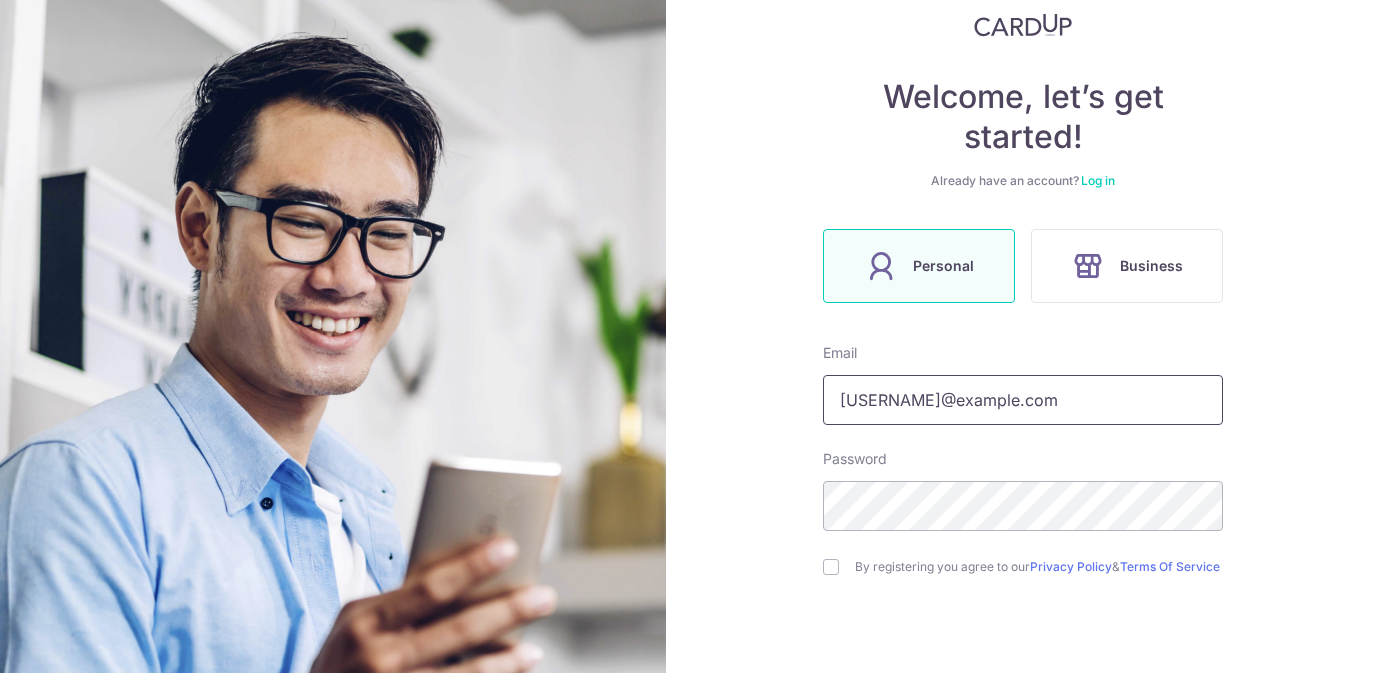 scroll, scrollTop: 265, scrollLeft: 0, axis: vertical 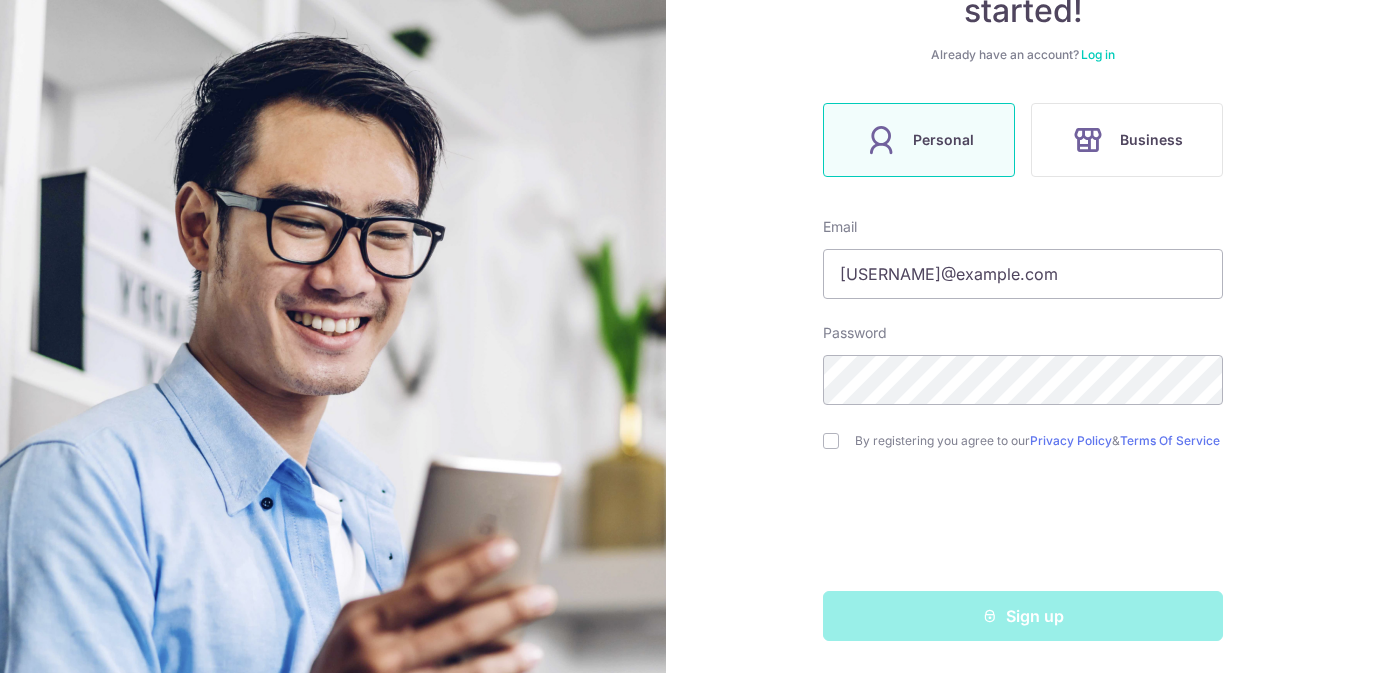 drag, startPoint x: 825, startPoint y: 438, endPoint x: 840, endPoint y: 445, distance: 16.552946 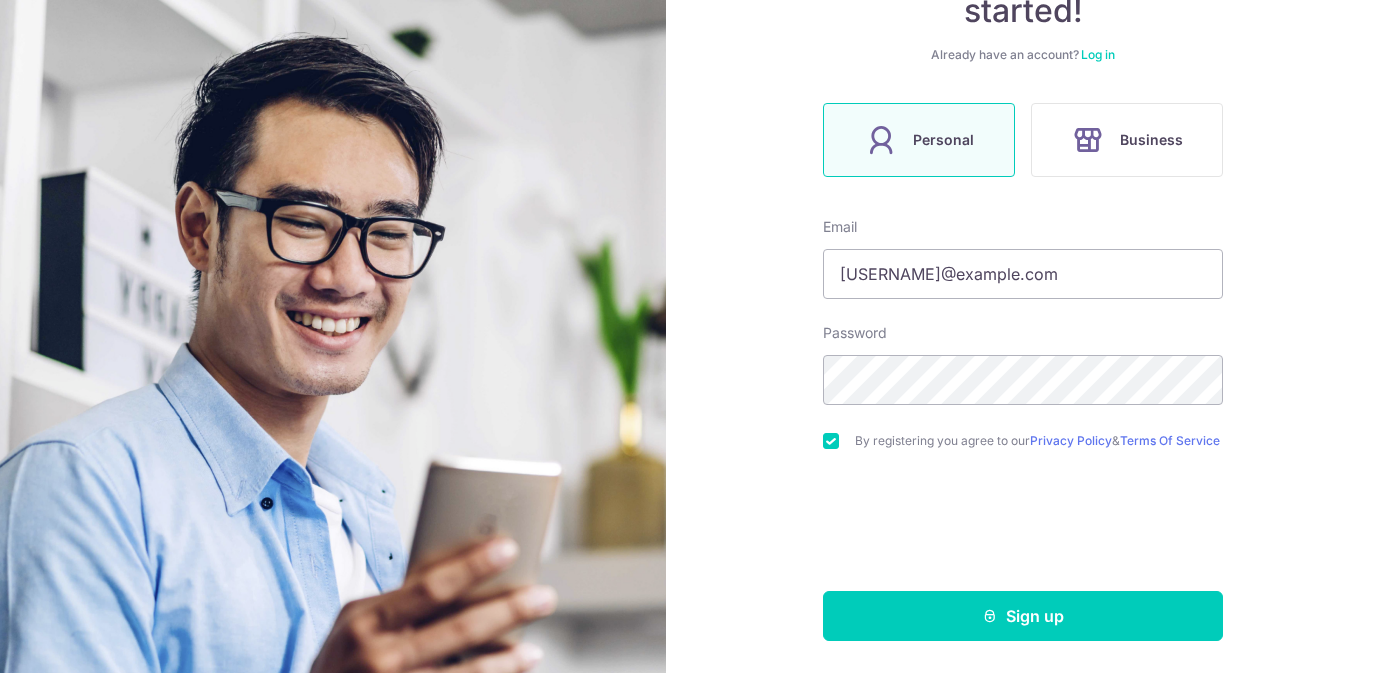 scroll, scrollTop: 265, scrollLeft: 0, axis: vertical 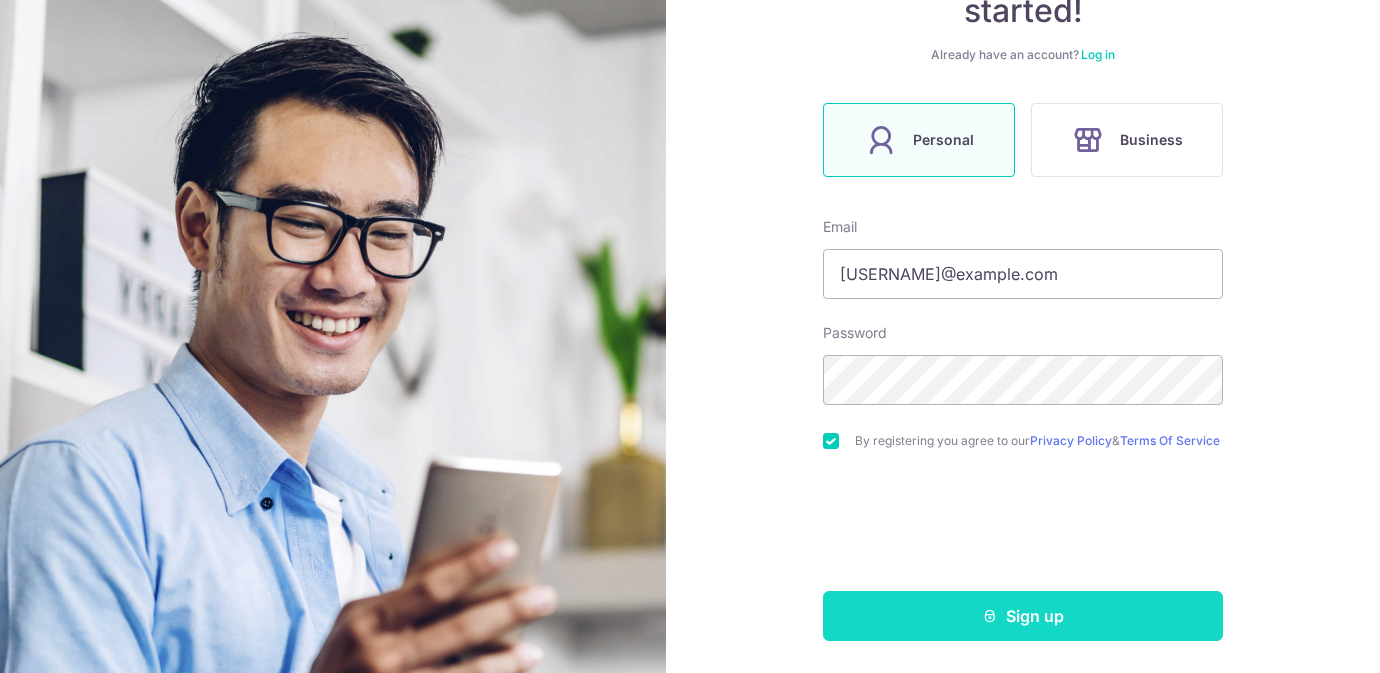 click on "Sign up" at bounding box center (1023, 616) 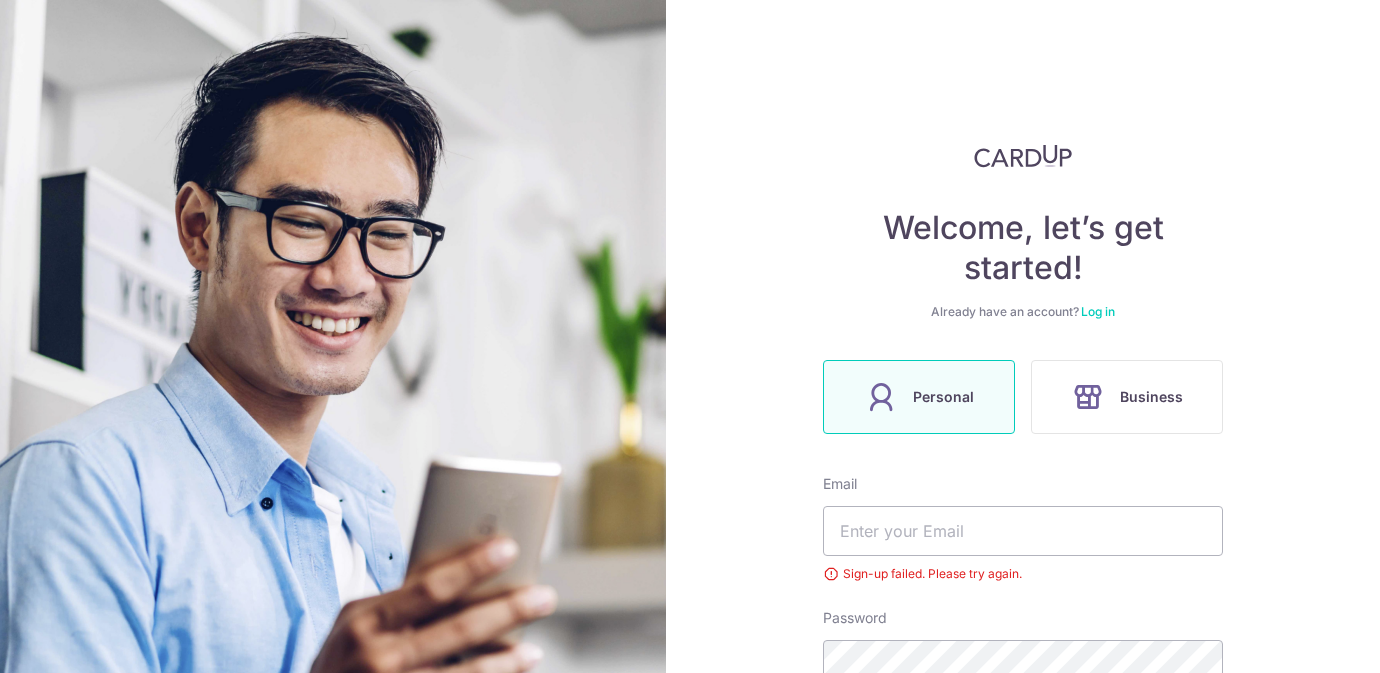 scroll, scrollTop: 0, scrollLeft: 0, axis: both 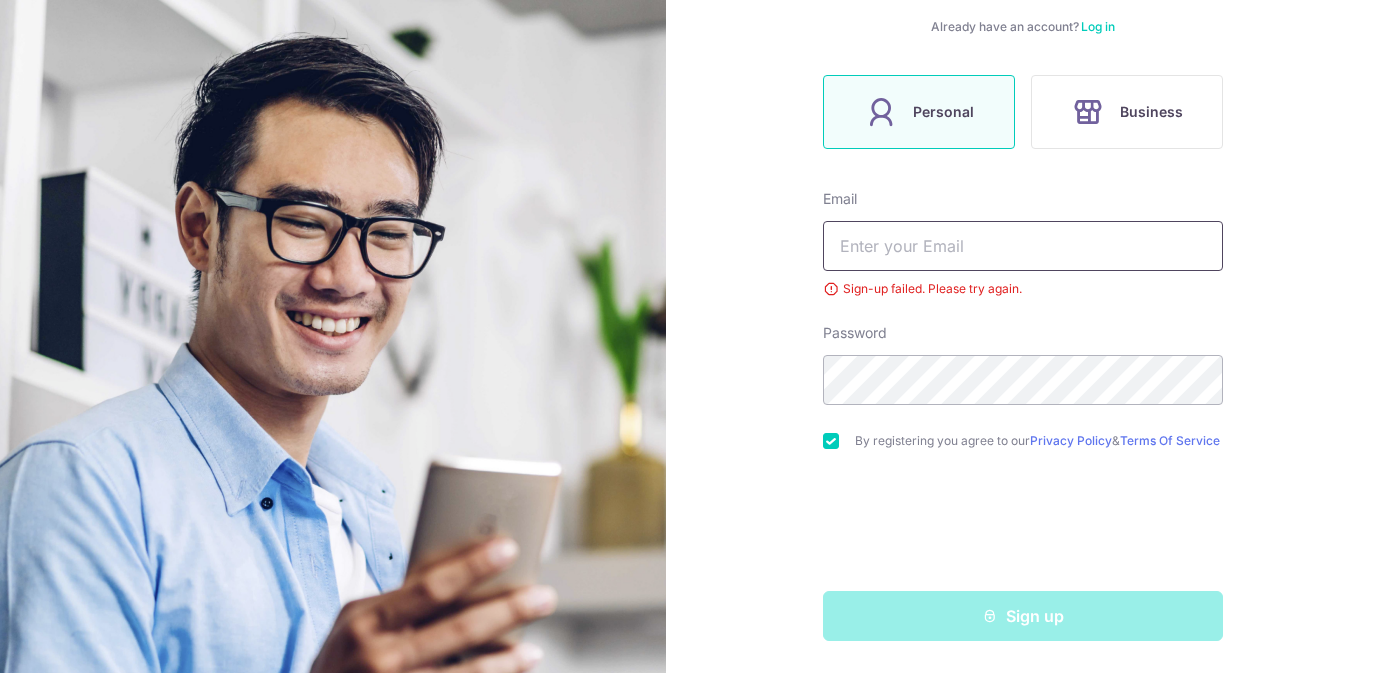 click at bounding box center [1023, 246] 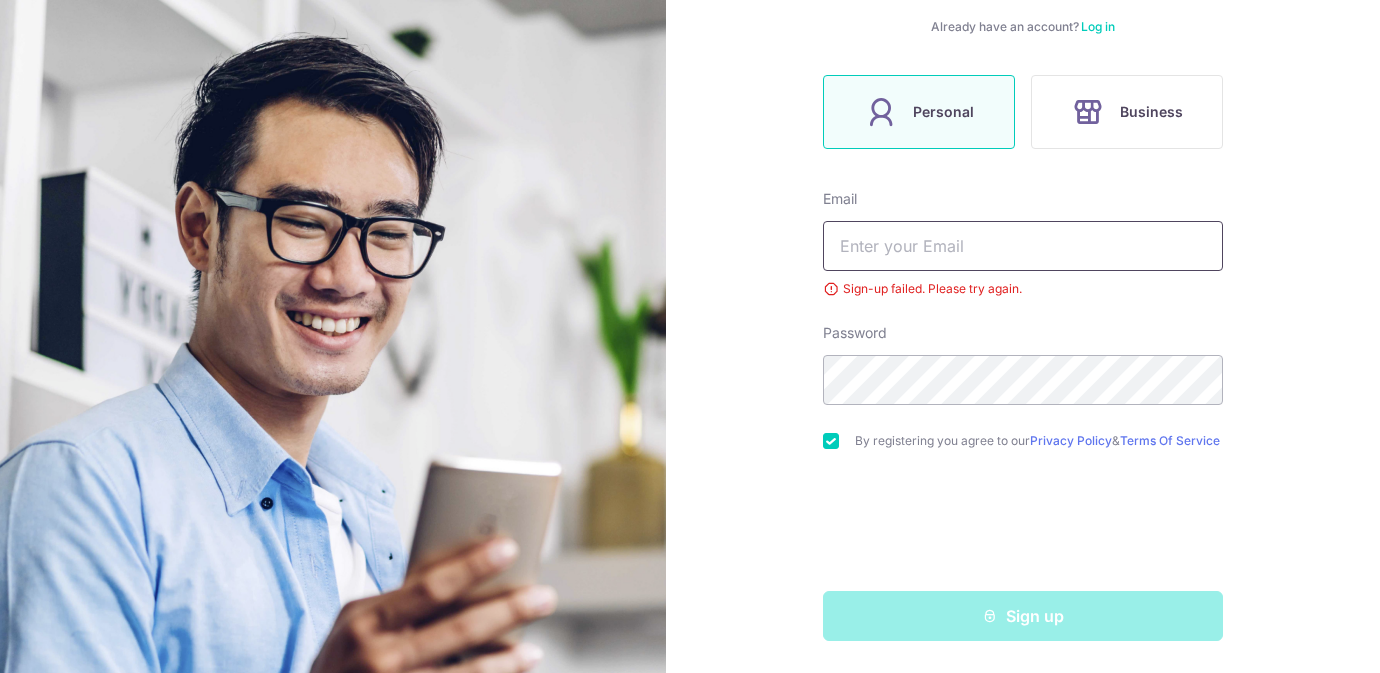 type on "s" 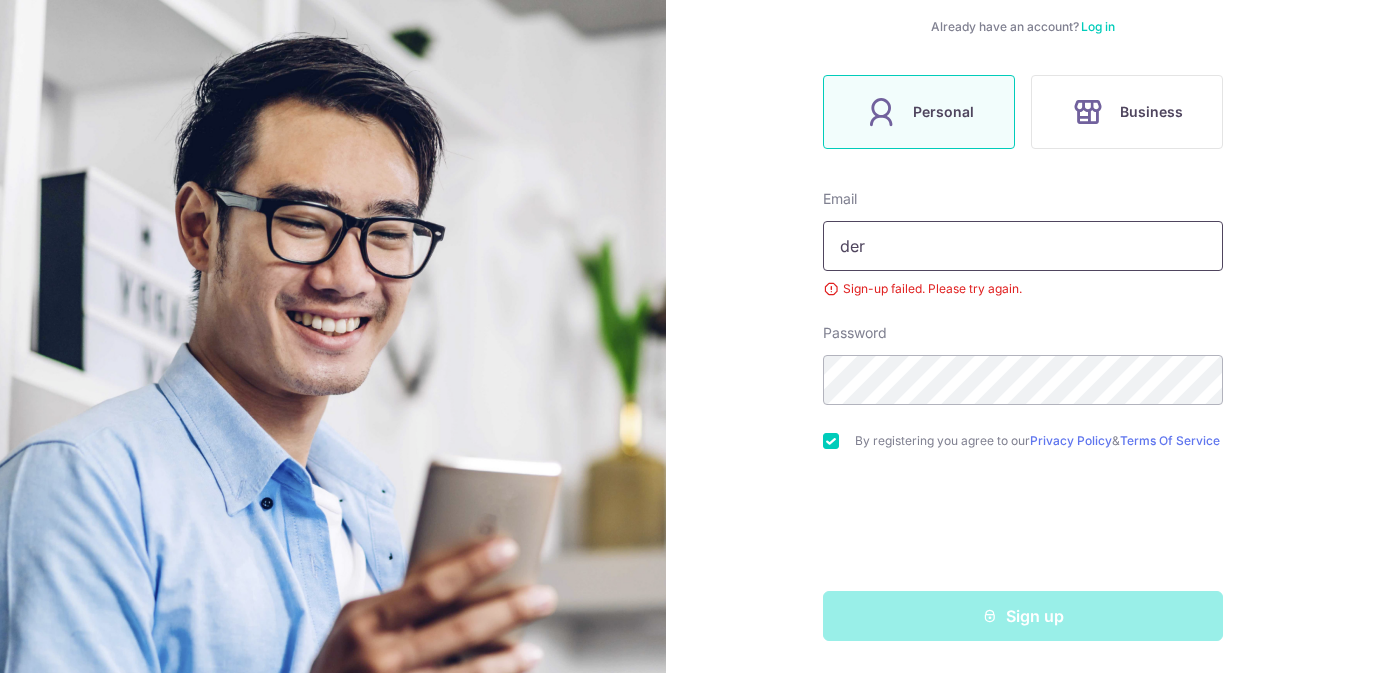 scroll, scrollTop: 291, scrollLeft: 0, axis: vertical 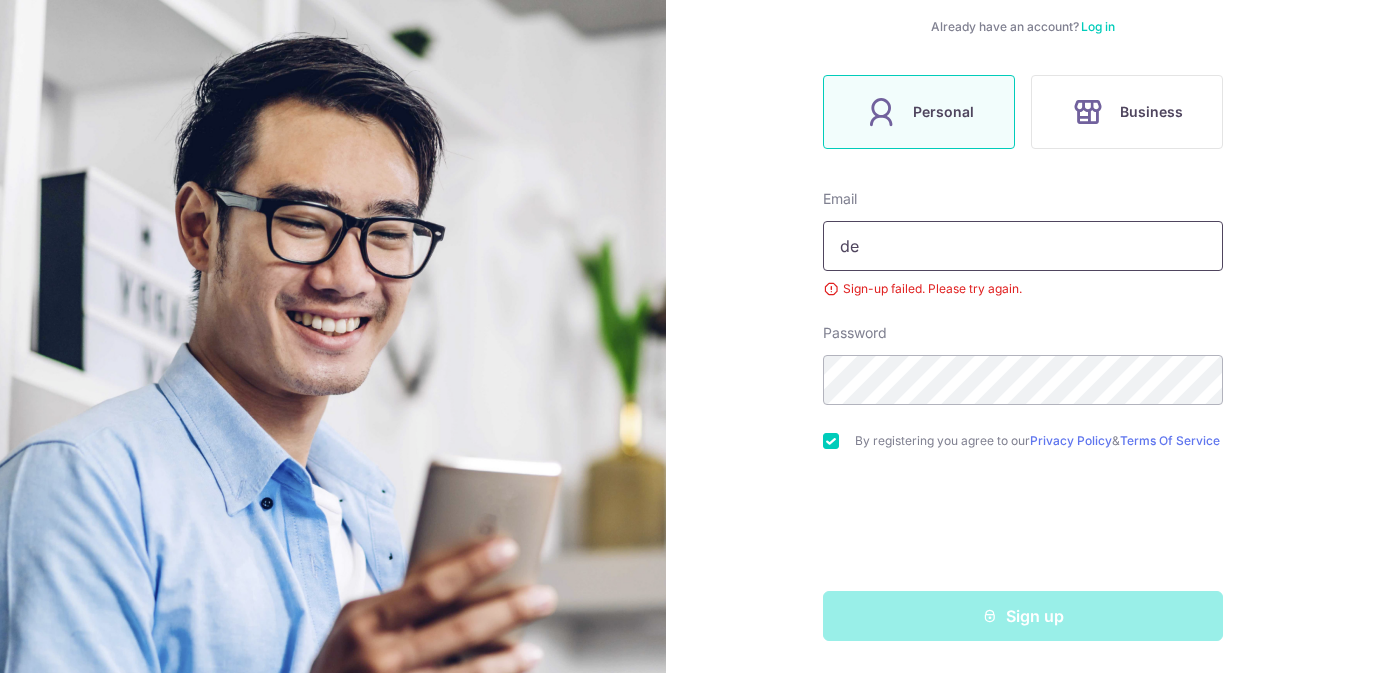 type on "d" 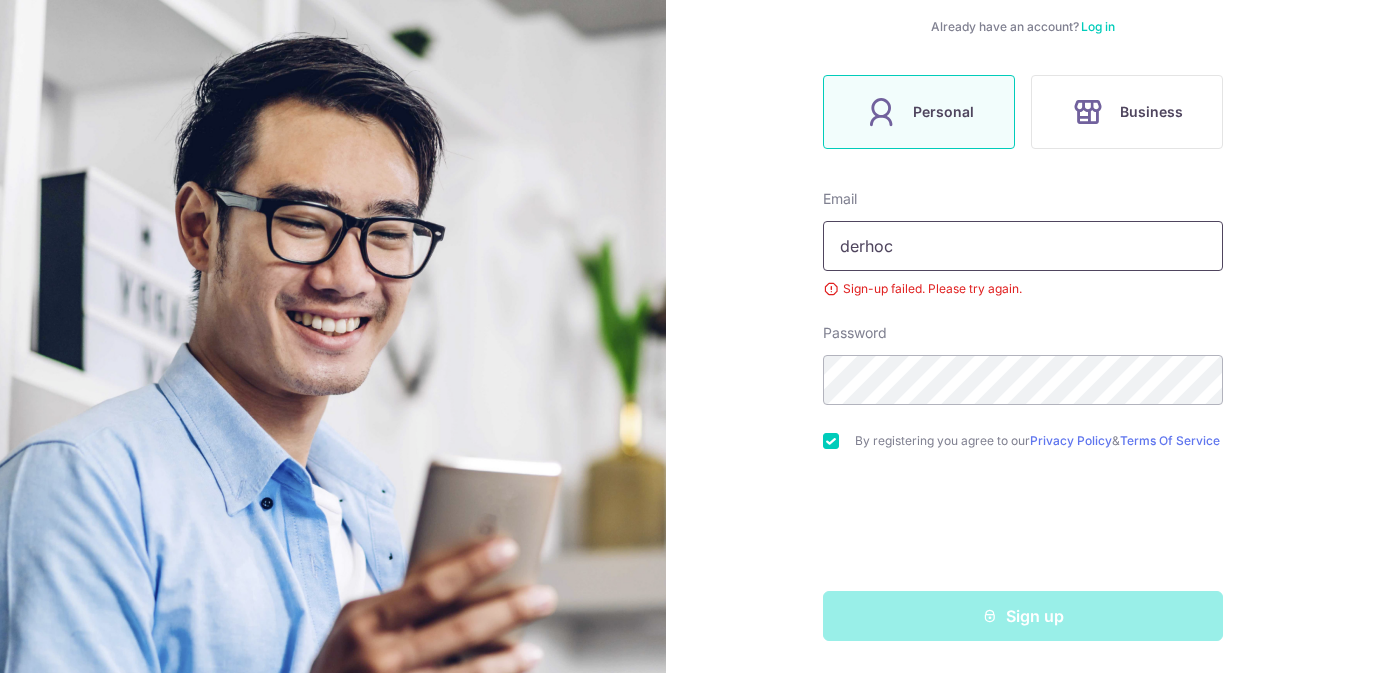scroll, scrollTop: 287, scrollLeft: 0, axis: vertical 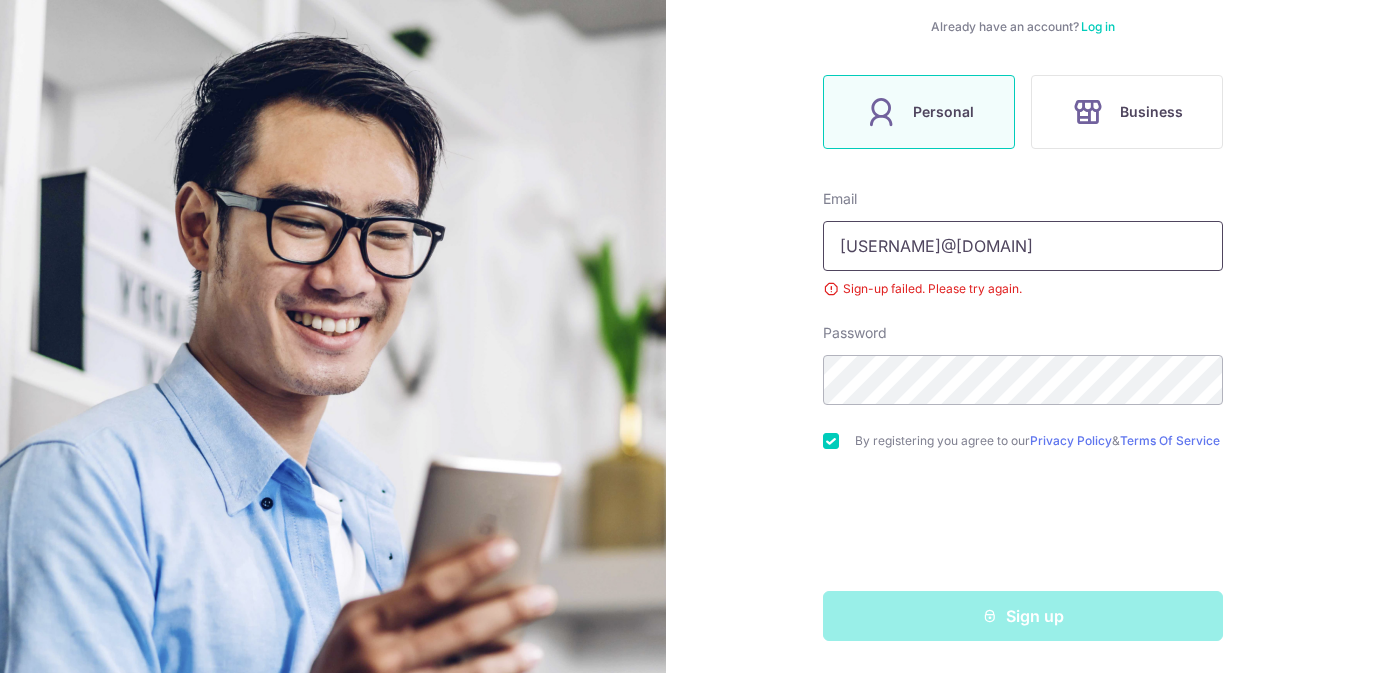type on "[USERNAME]@[DOMAIN]" 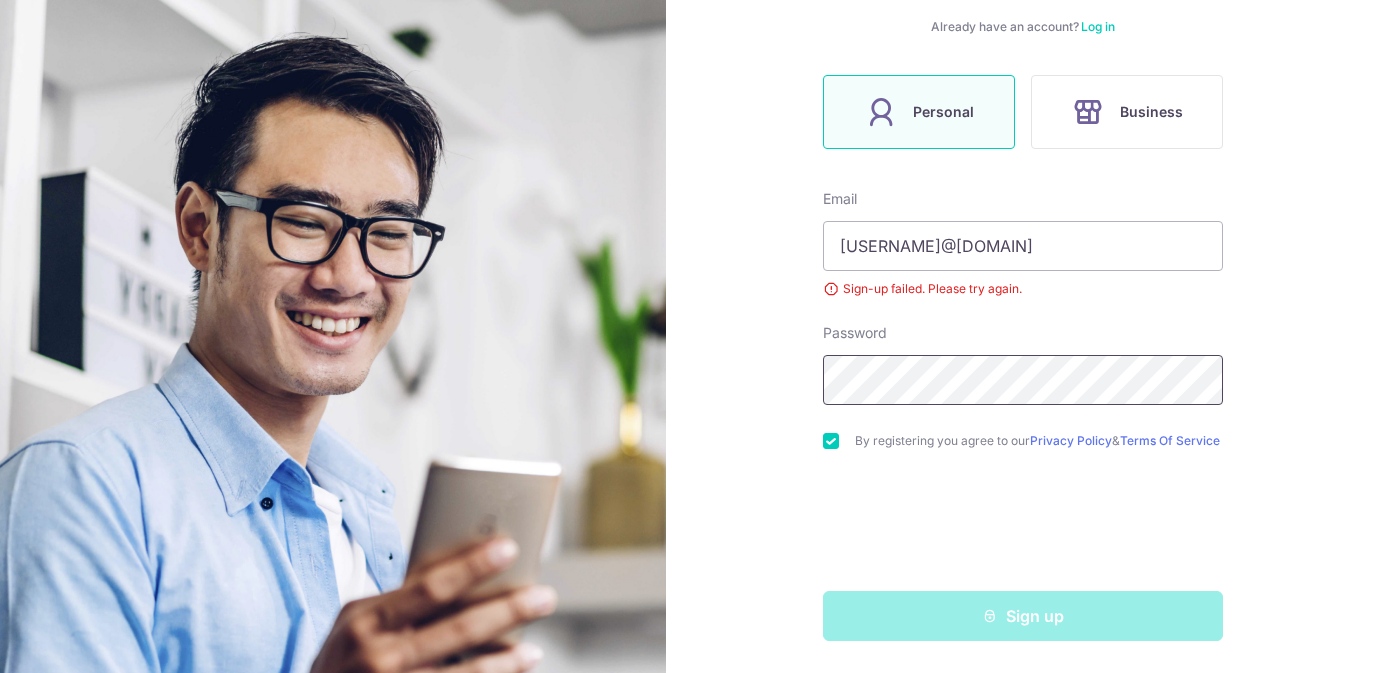 scroll, scrollTop: 286, scrollLeft: 0, axis: vertical 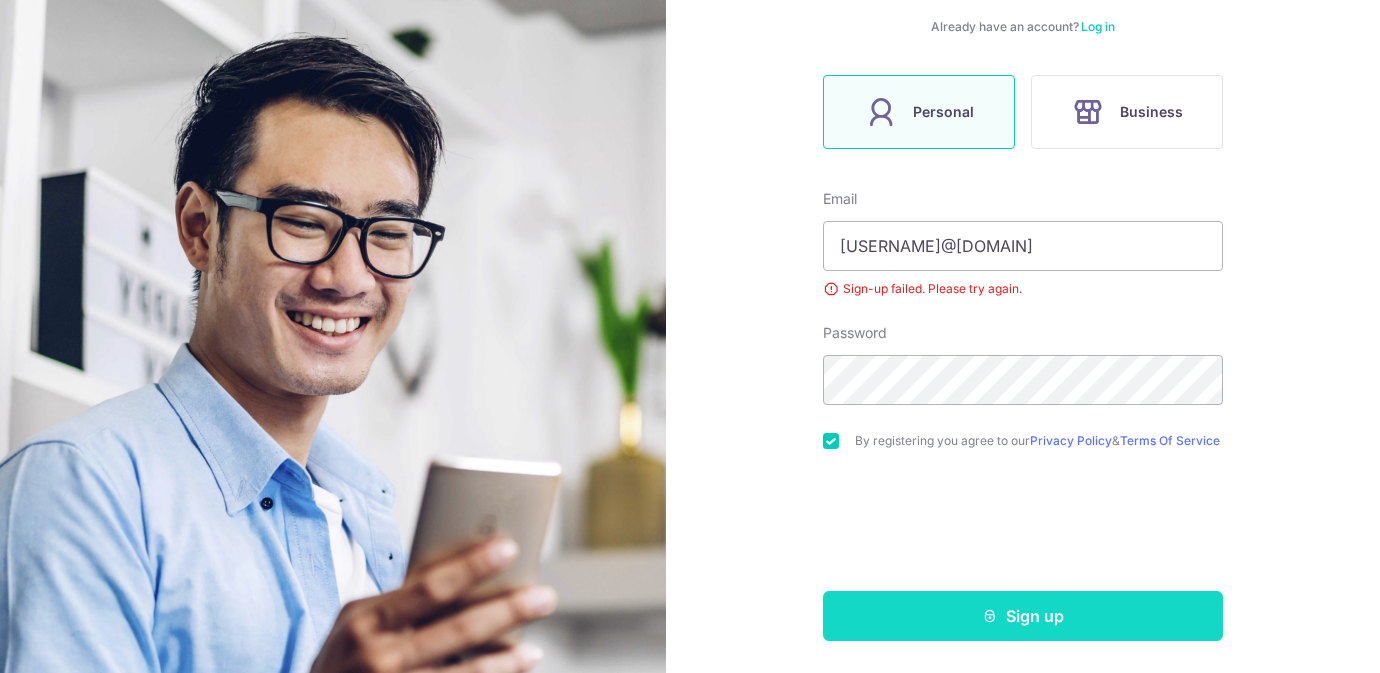 click on "Sign up" at bounding box center [1023, 616] 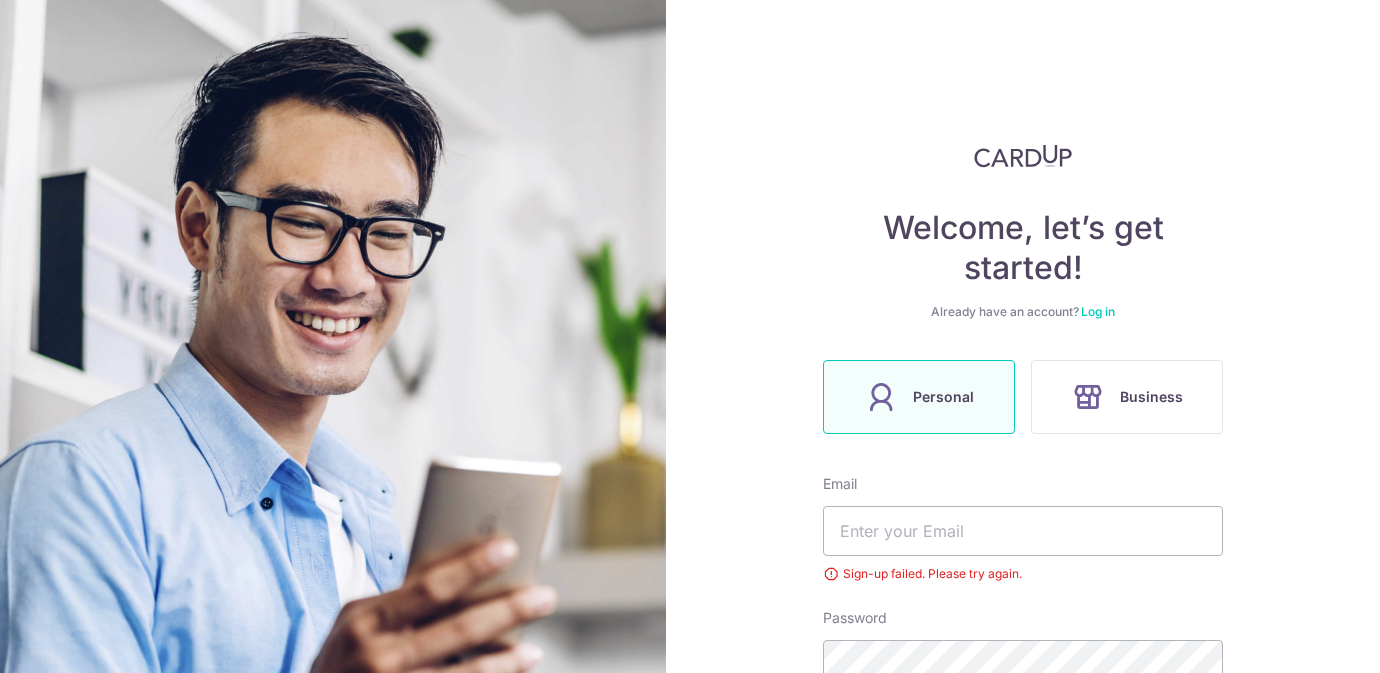 scroll, scrollTop: 0, scrollLeft: 0, axis: both 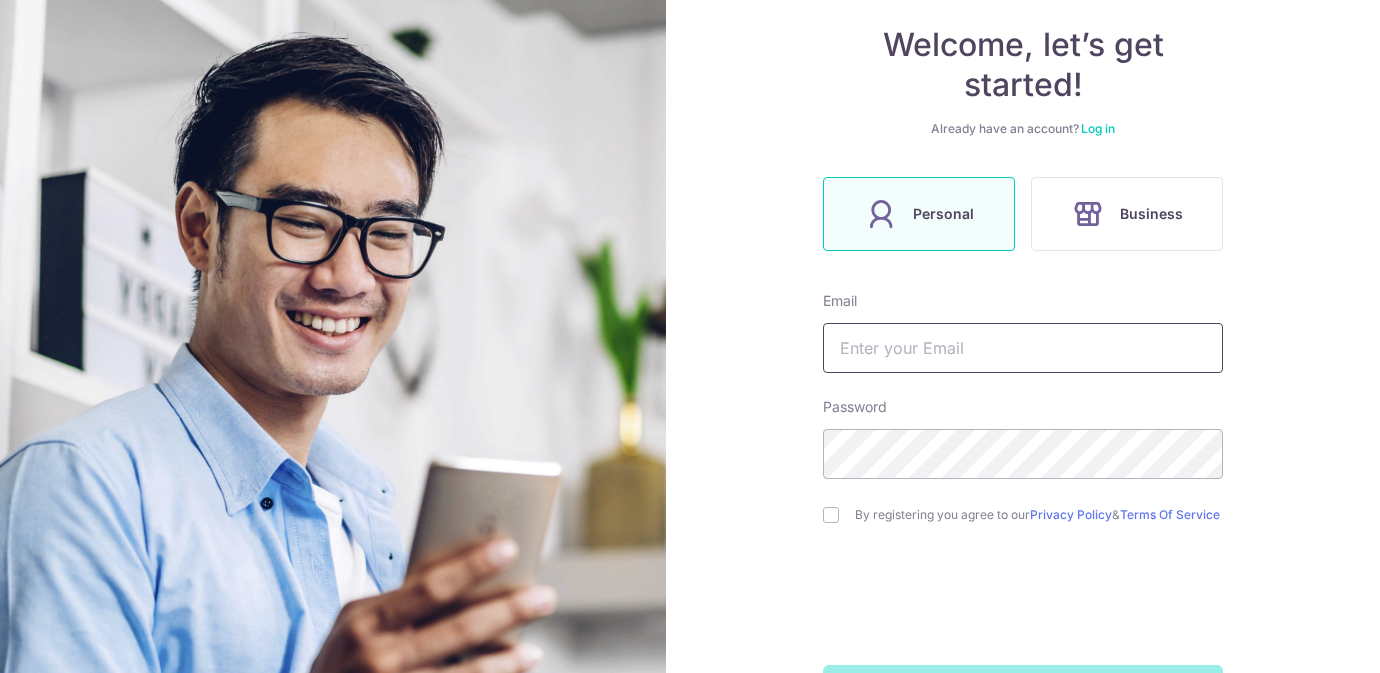 click at bounding box center (1023, 348) 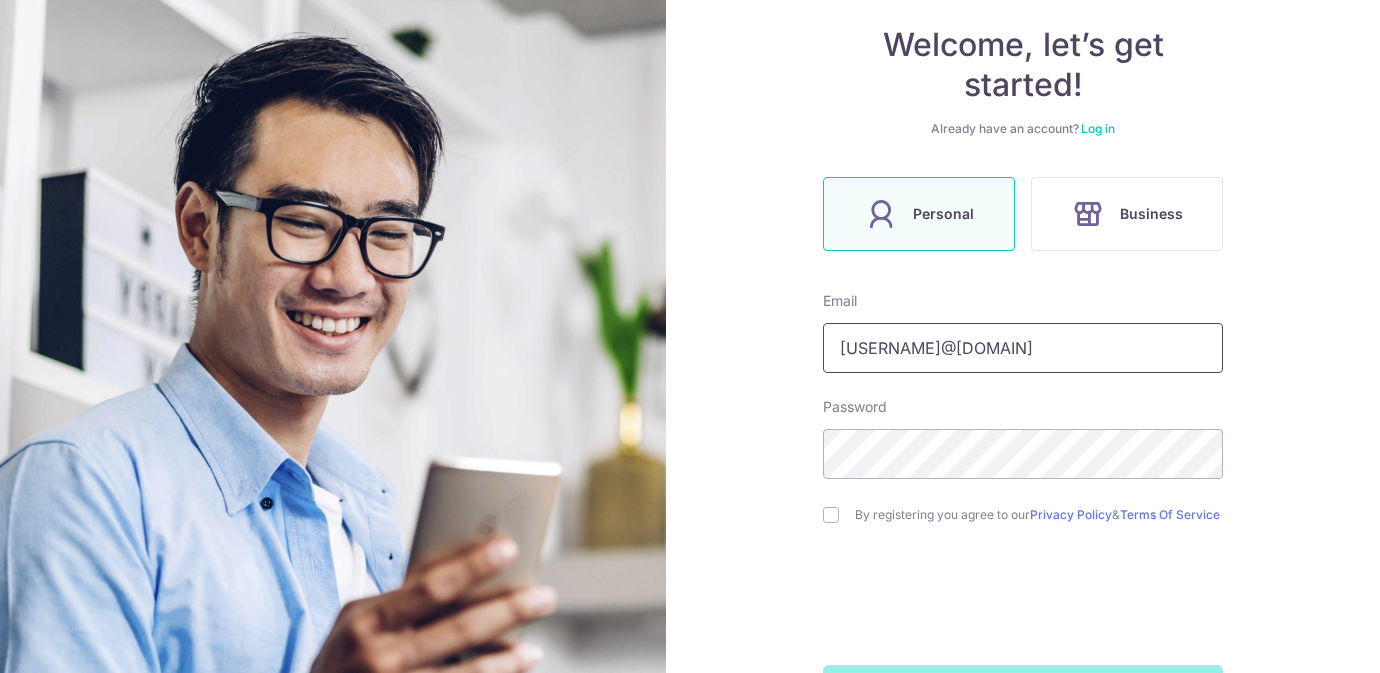 type on "[USERNAME]@[DOMAIN]" 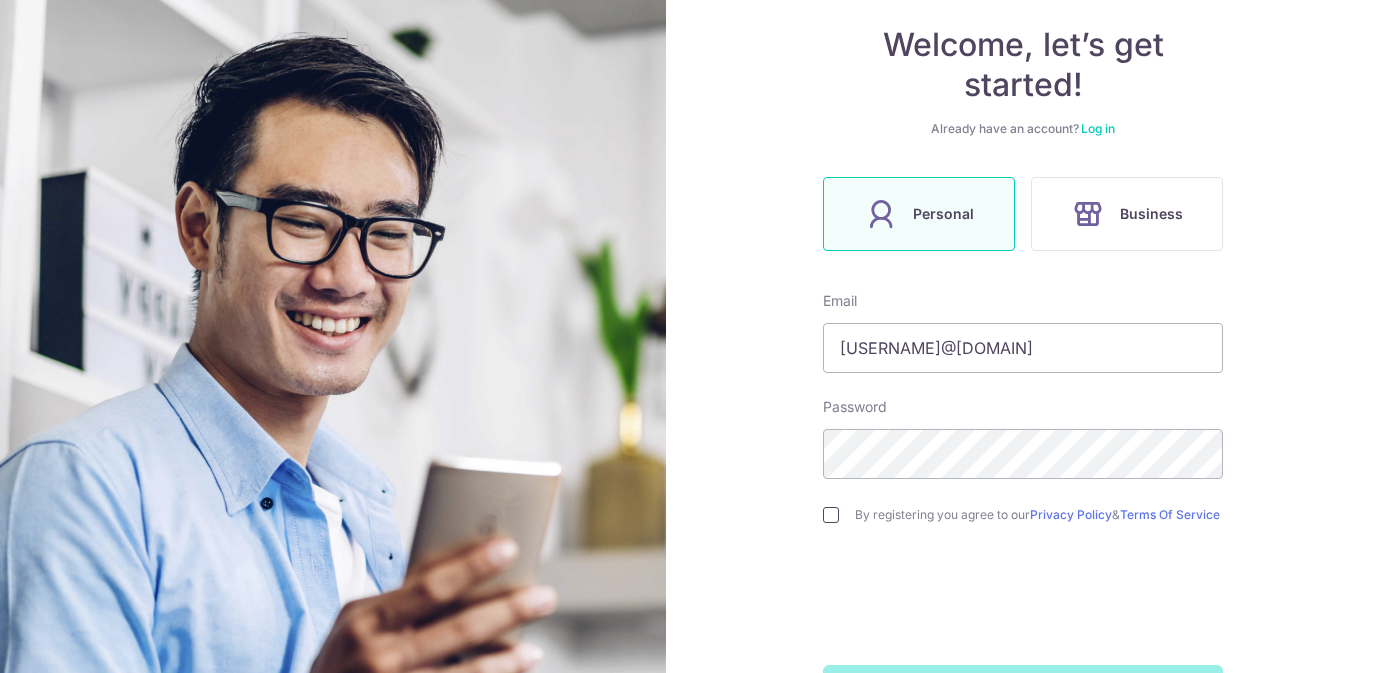 click at bounding box center (831, 515) 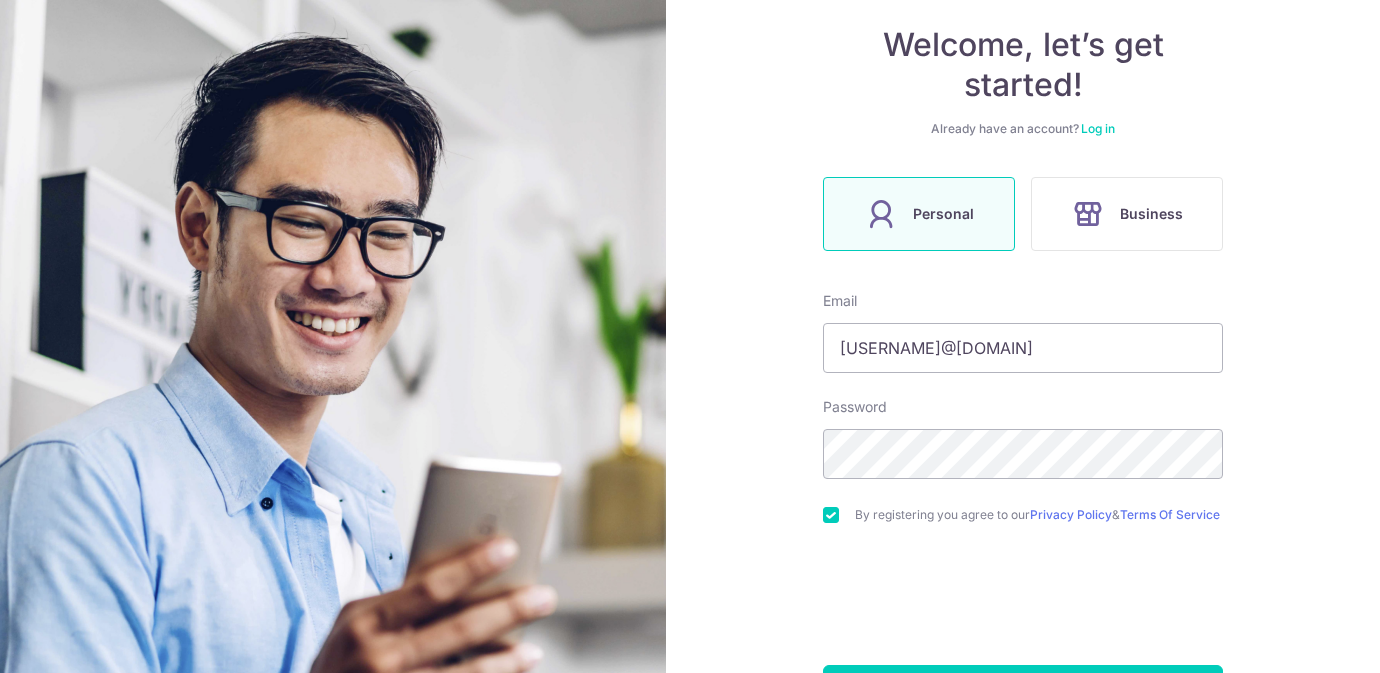 scroll, scrollTop: 265, scrollLeft: 0, axis: vertical 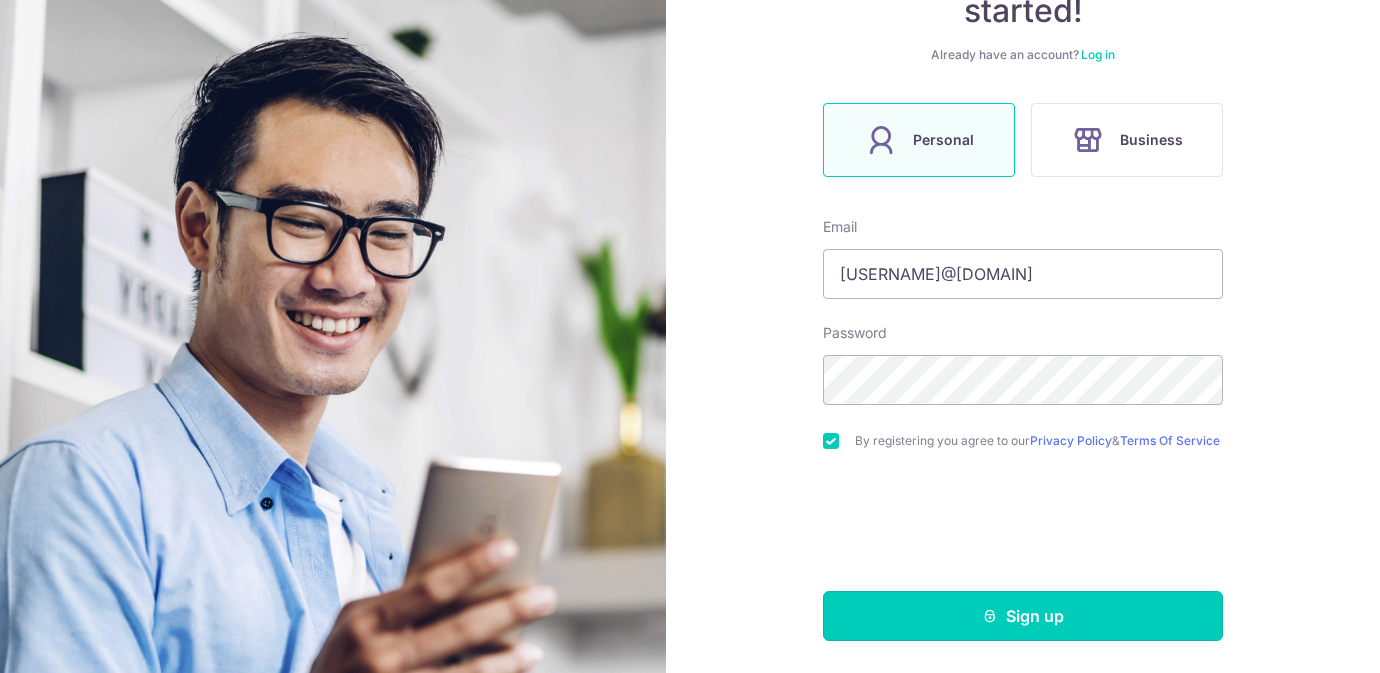 click on "Sign up" at bounding box center [1023, 616] 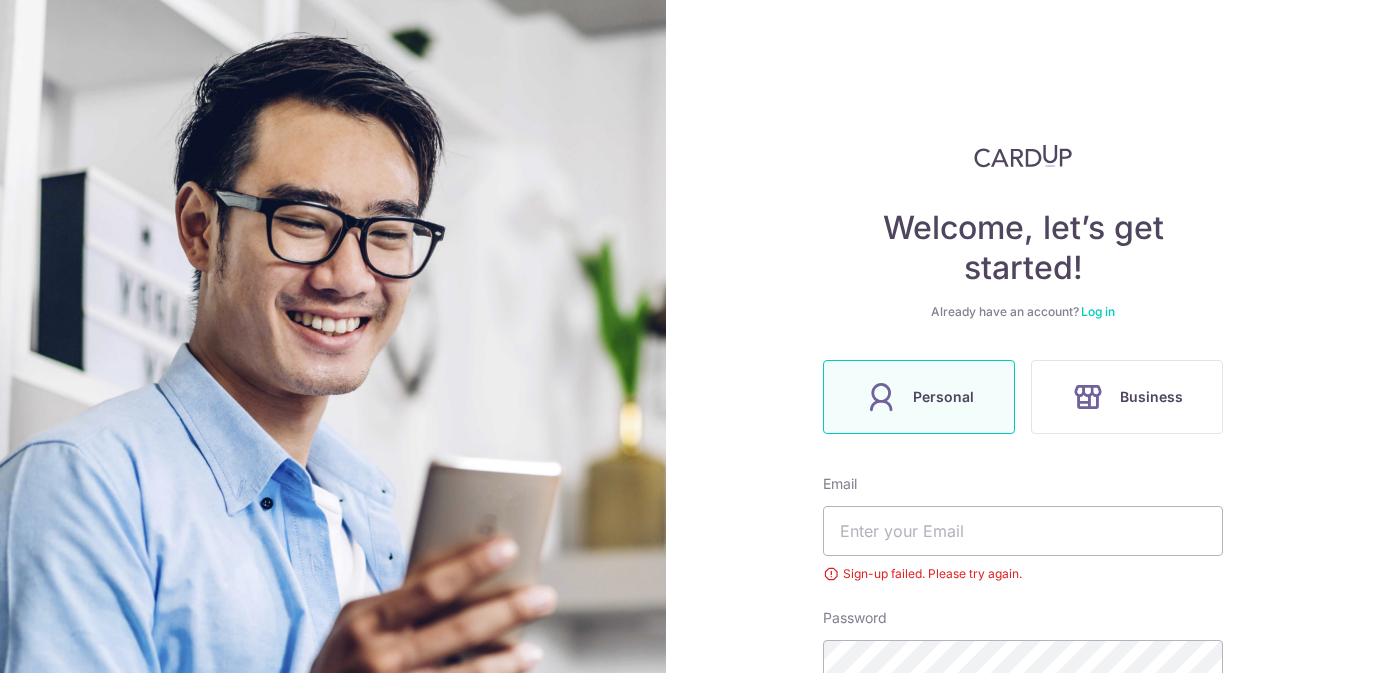 scroll, scrollTop: 0, scrollLeft: 0, axis: both 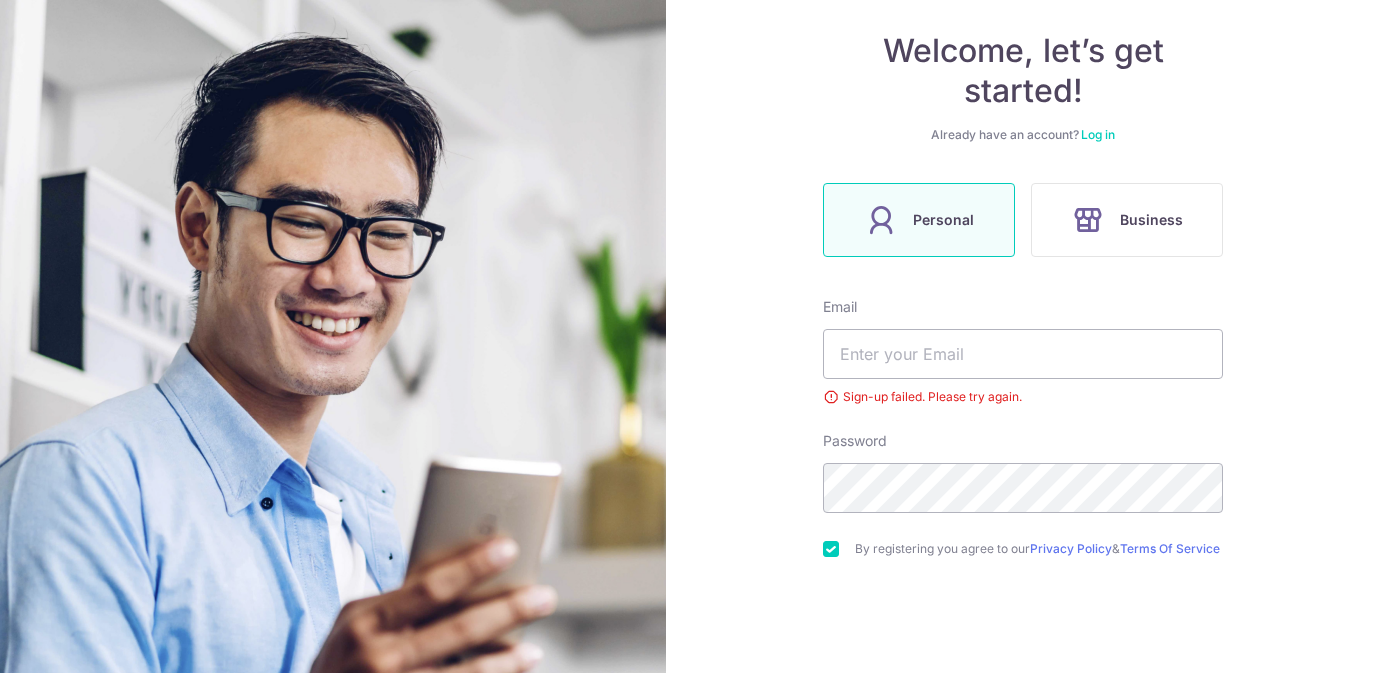 click on "Log in" at bounding box center [1098, 134] 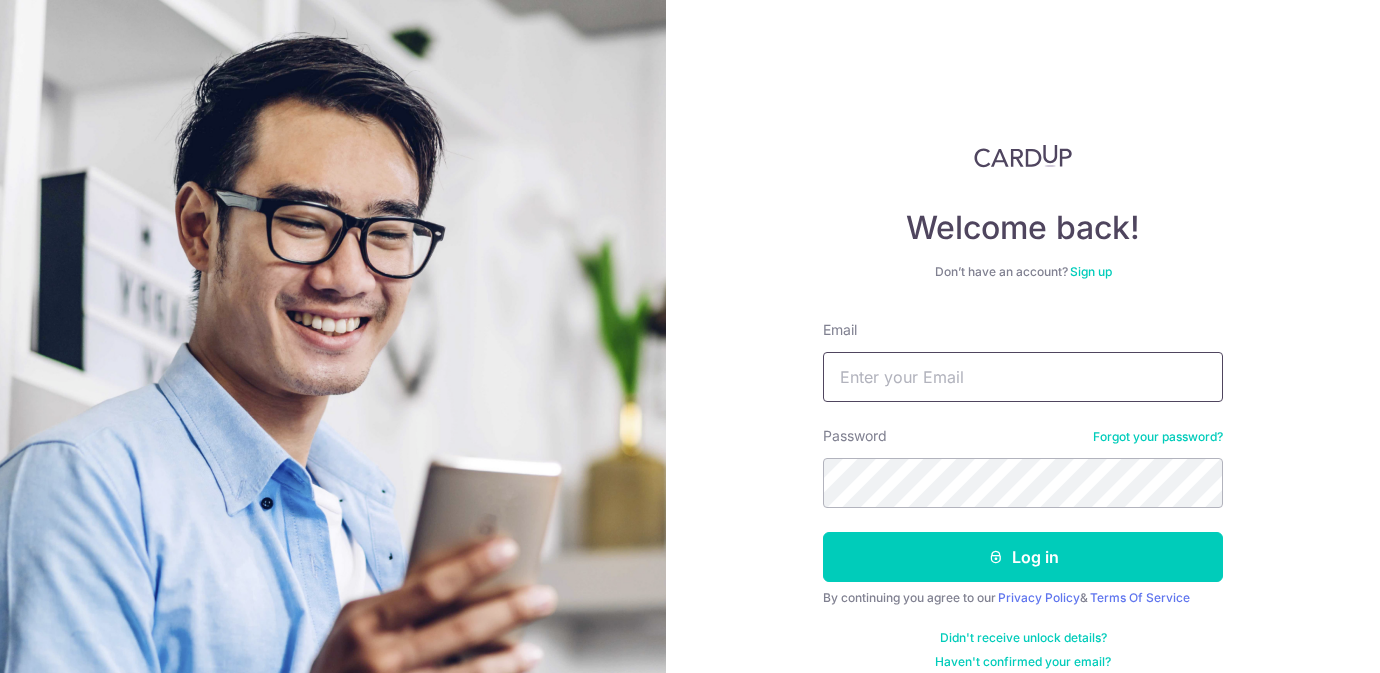 click on "Email" at bounding box center [1023, 377] 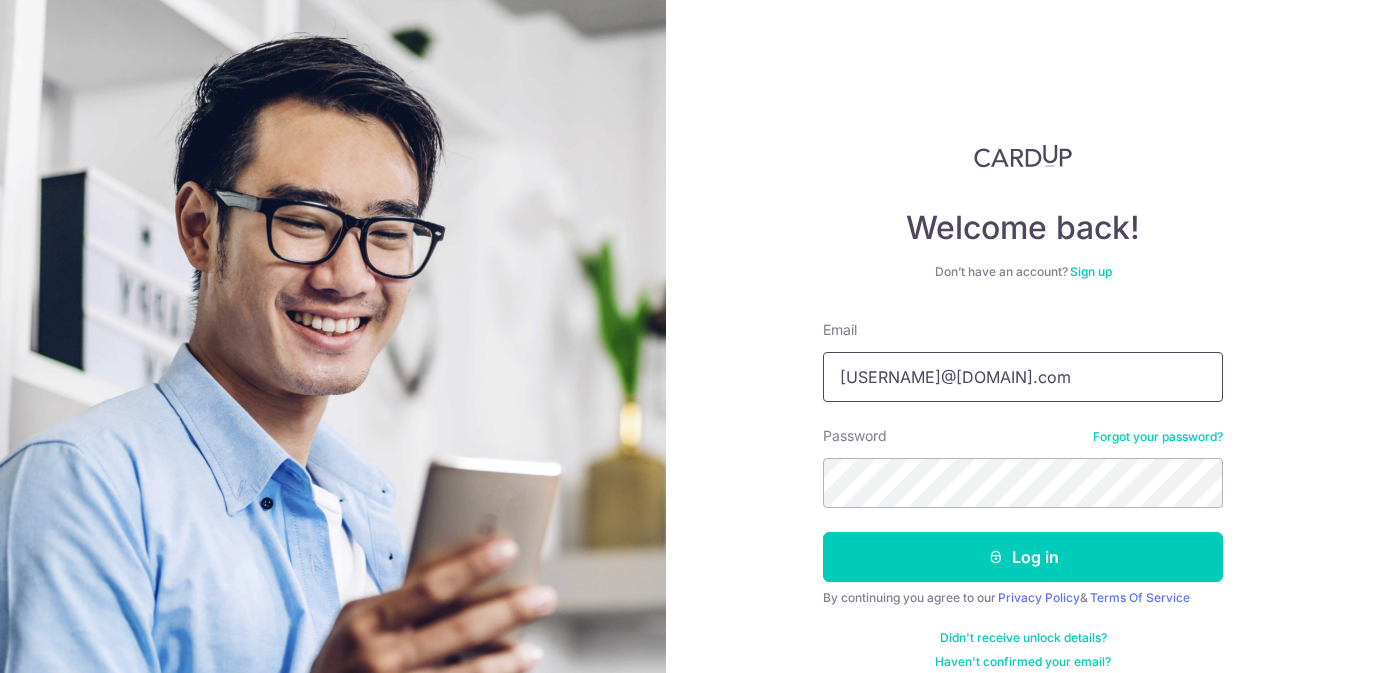 type on "[USERNAME]@[DOMAIN].com" 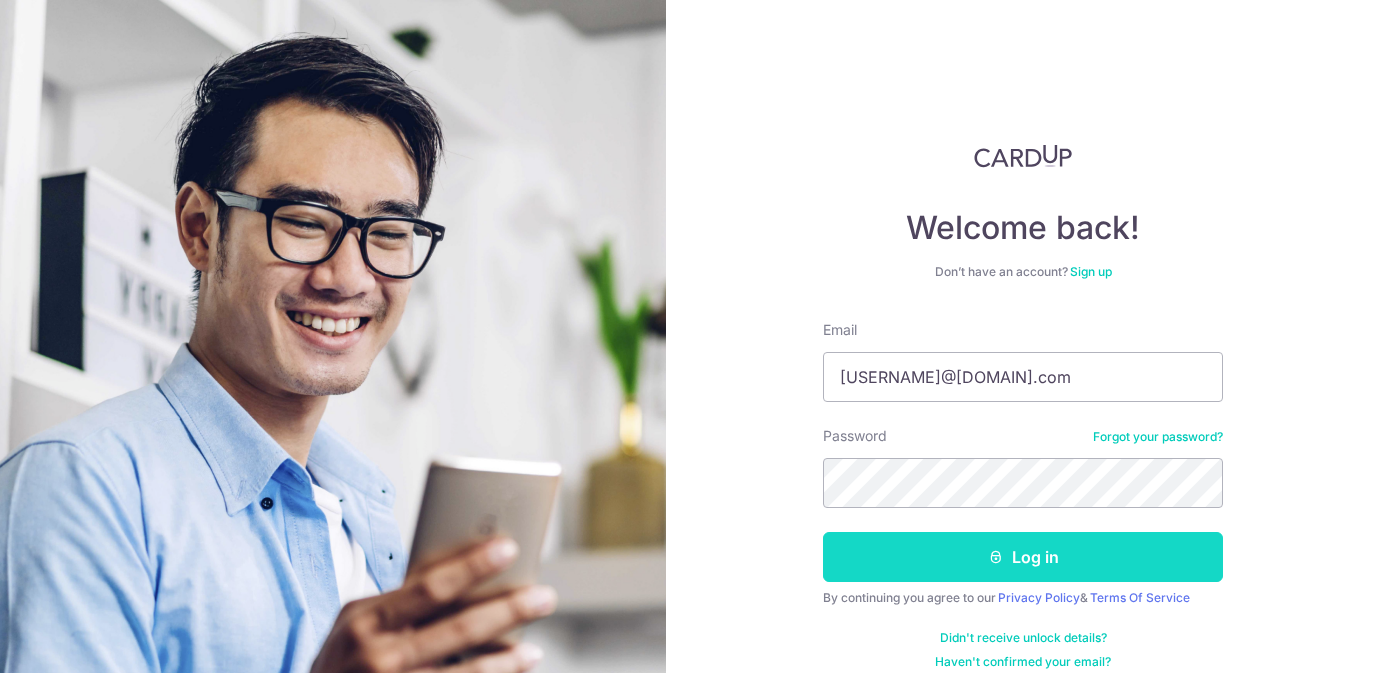 click on "Log in" at bounding box center (1023, 557) 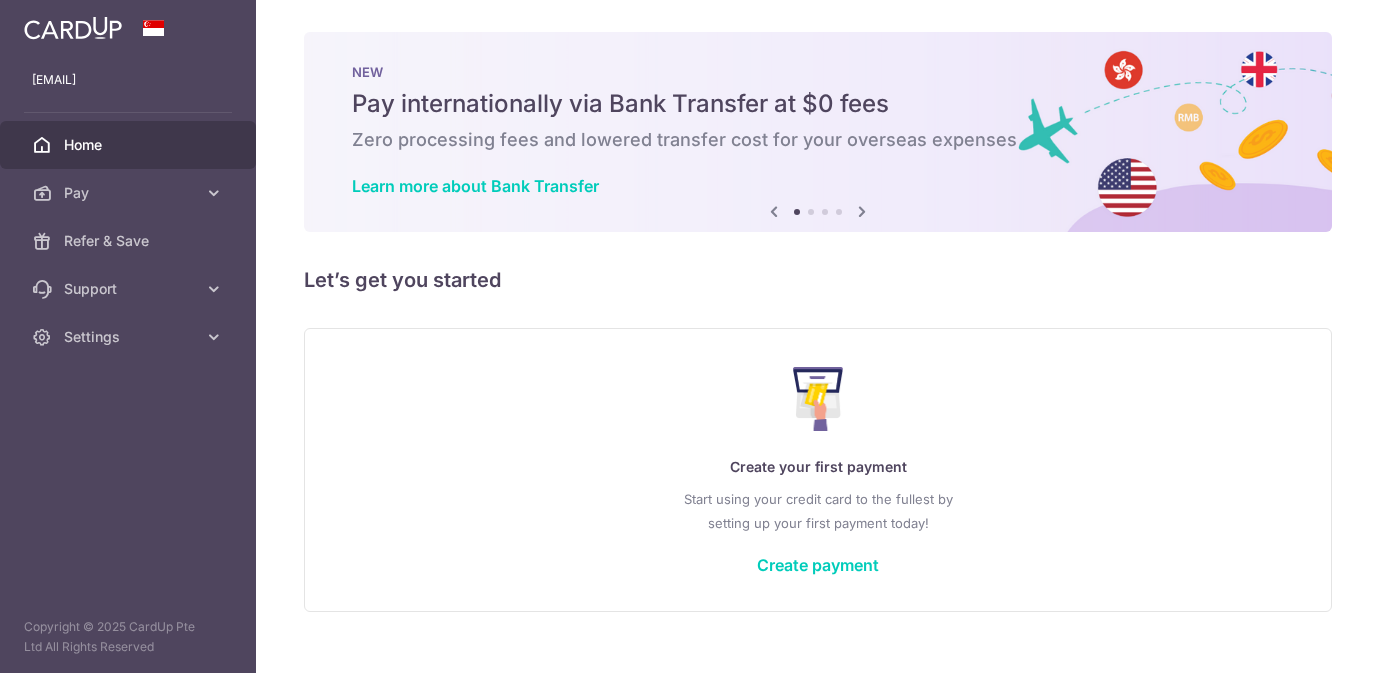 scroll, scrollTop: 0, scrollLeft: 0, axis: both 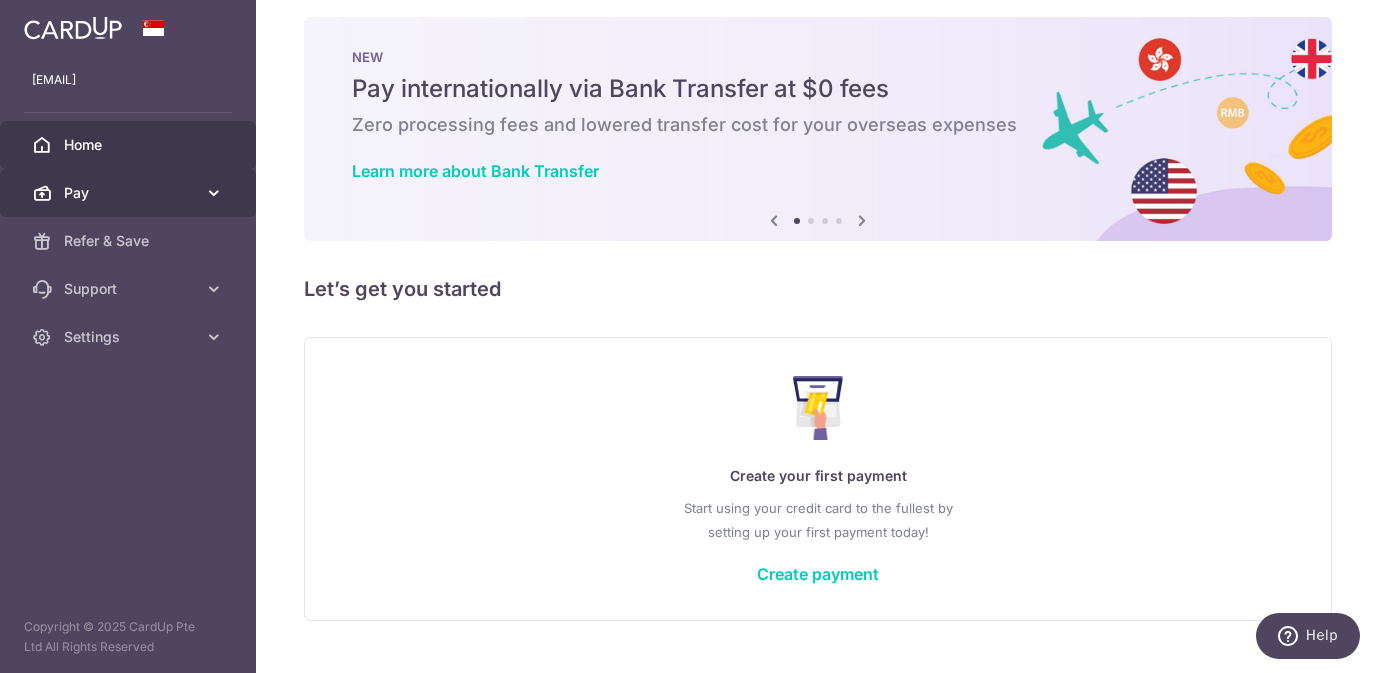 click on "Pay" at bounding box center (130, 193) 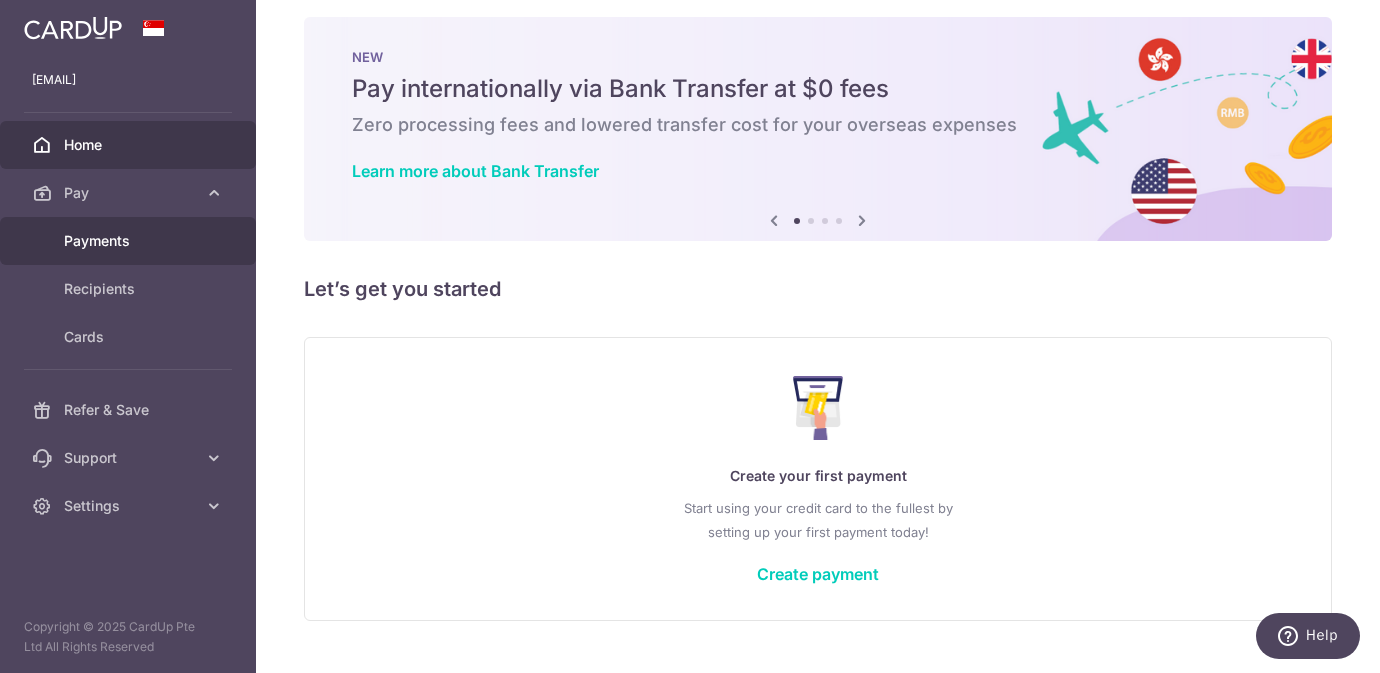 click on "Payments" at bounding box center [130, 241] 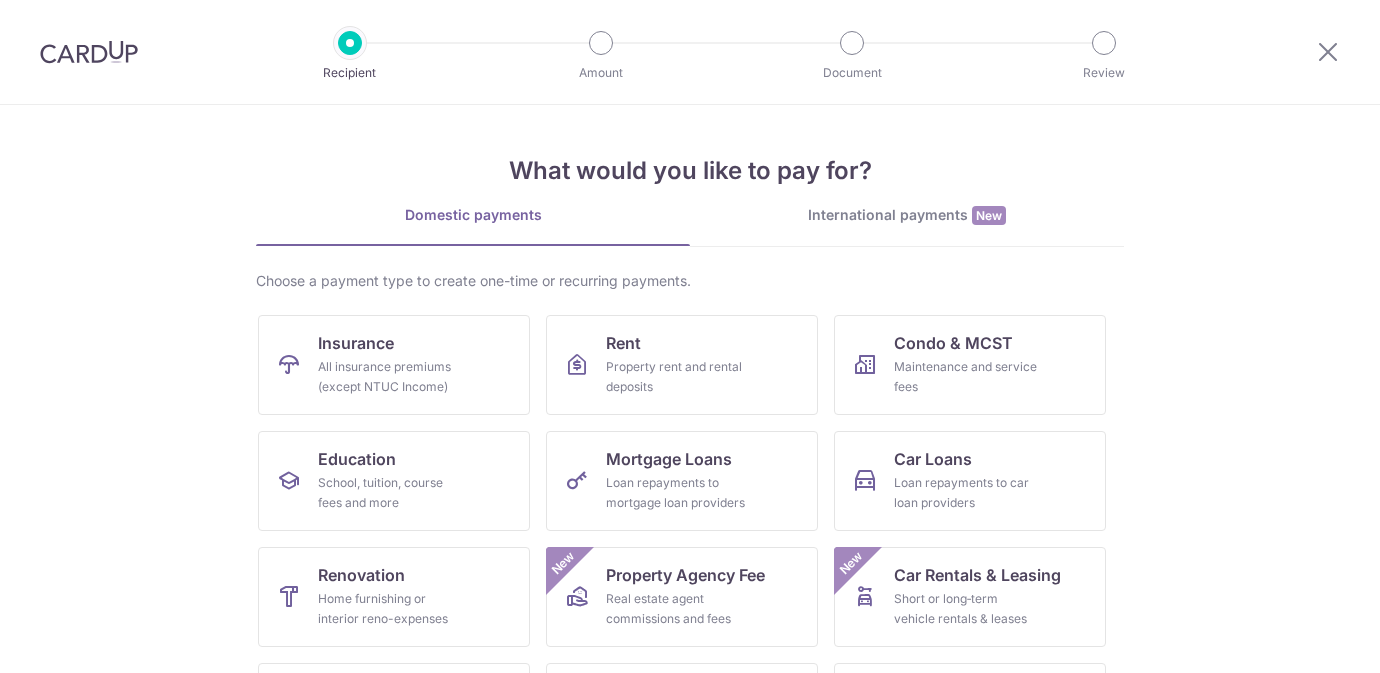 scroll, scrollTop: 0, scrollLeft: 0, axis: both 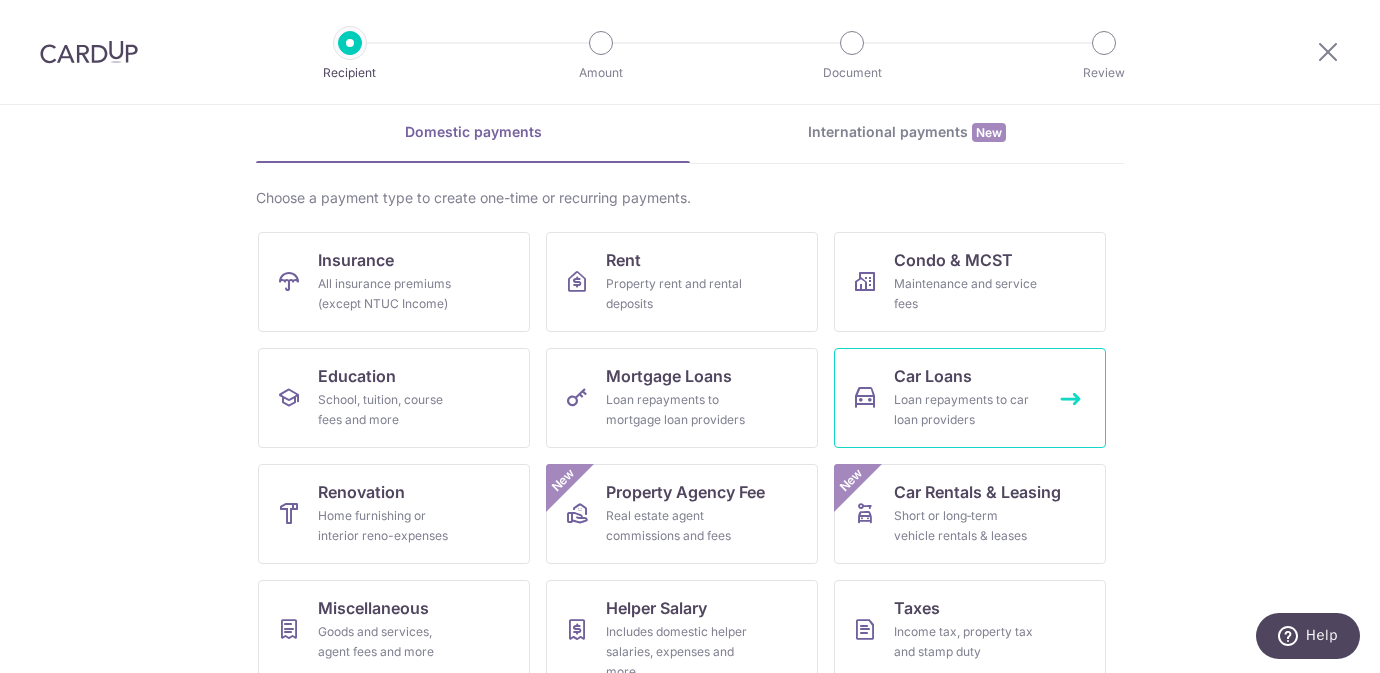 click on "Car Loans Loan repayments to car loan providers" at bounding box center [970, 398] 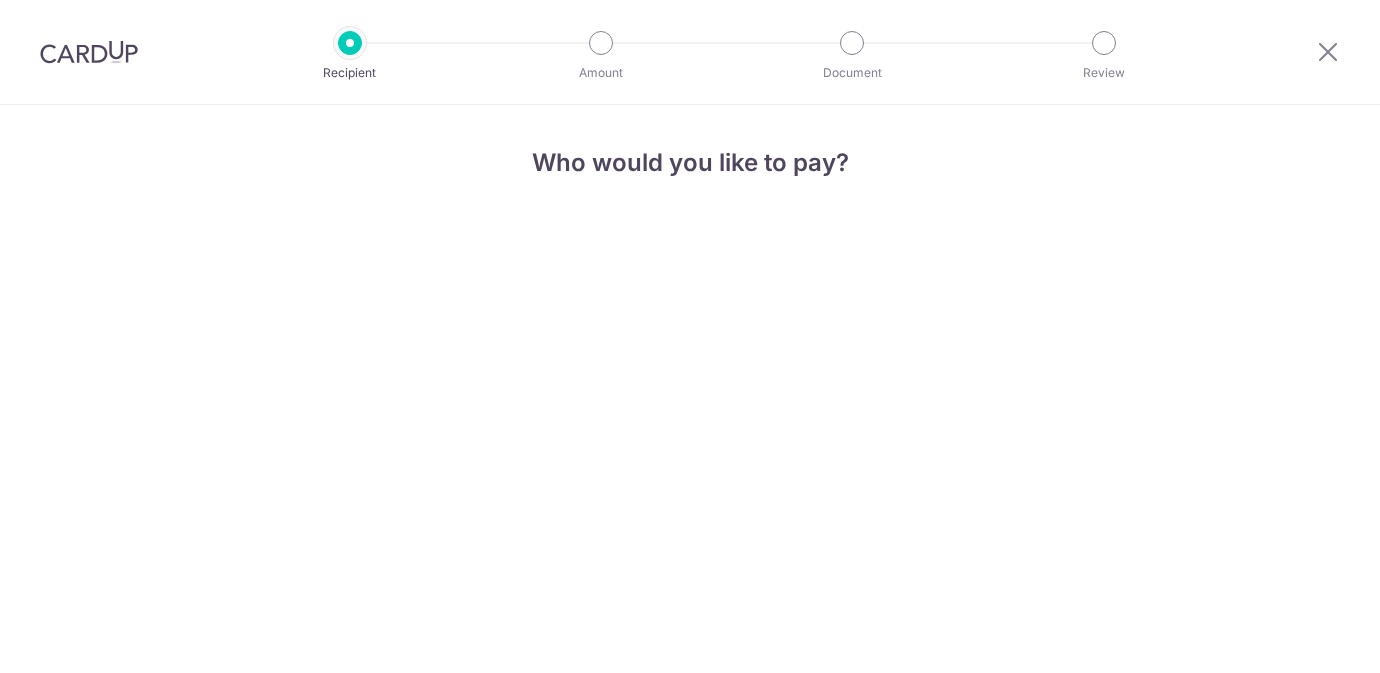 scroll, scrollTop: 0, scrollLeft: 0, axis: both 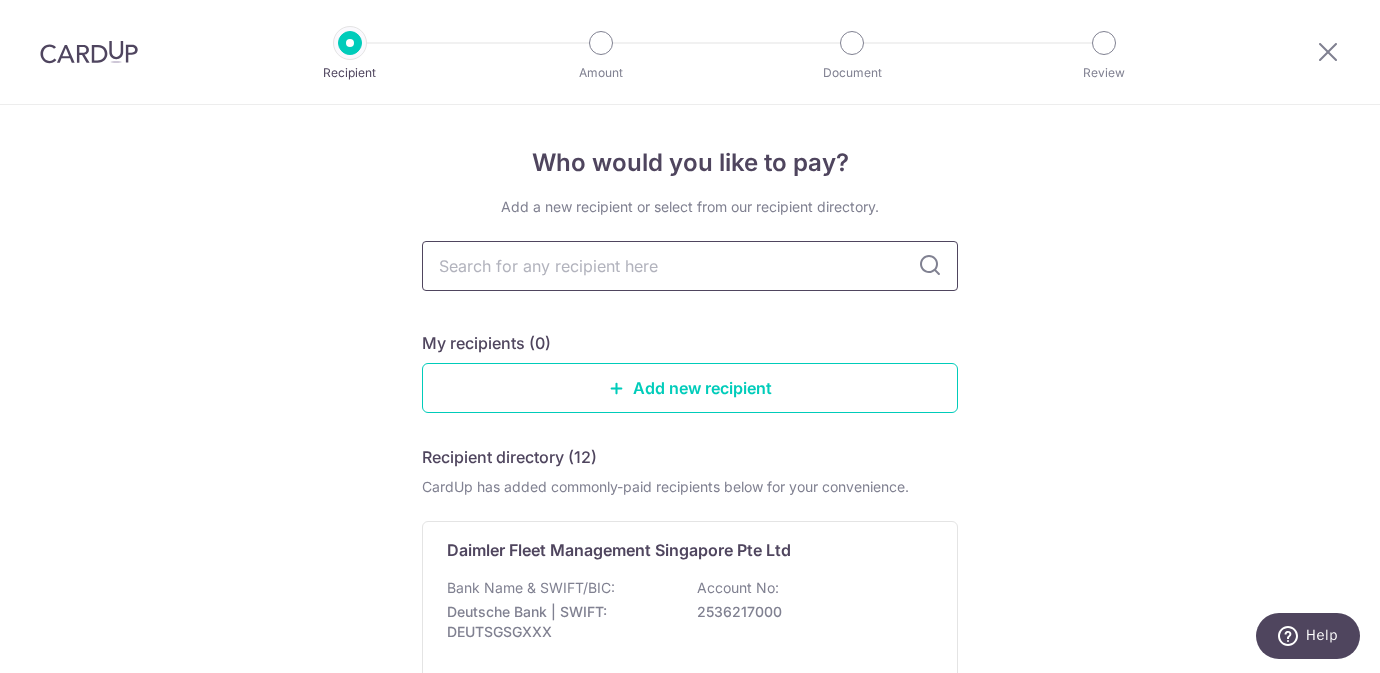 click at bounding box center (690, 266) 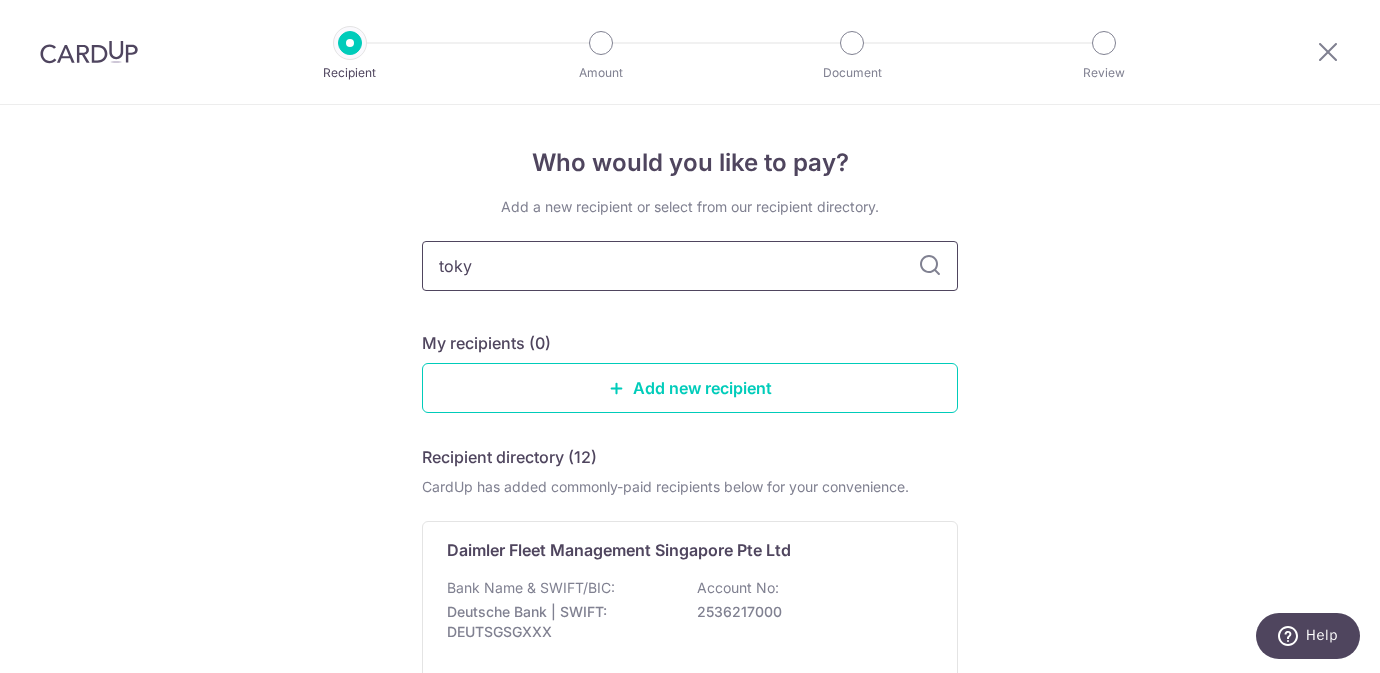 type on "tokyo" 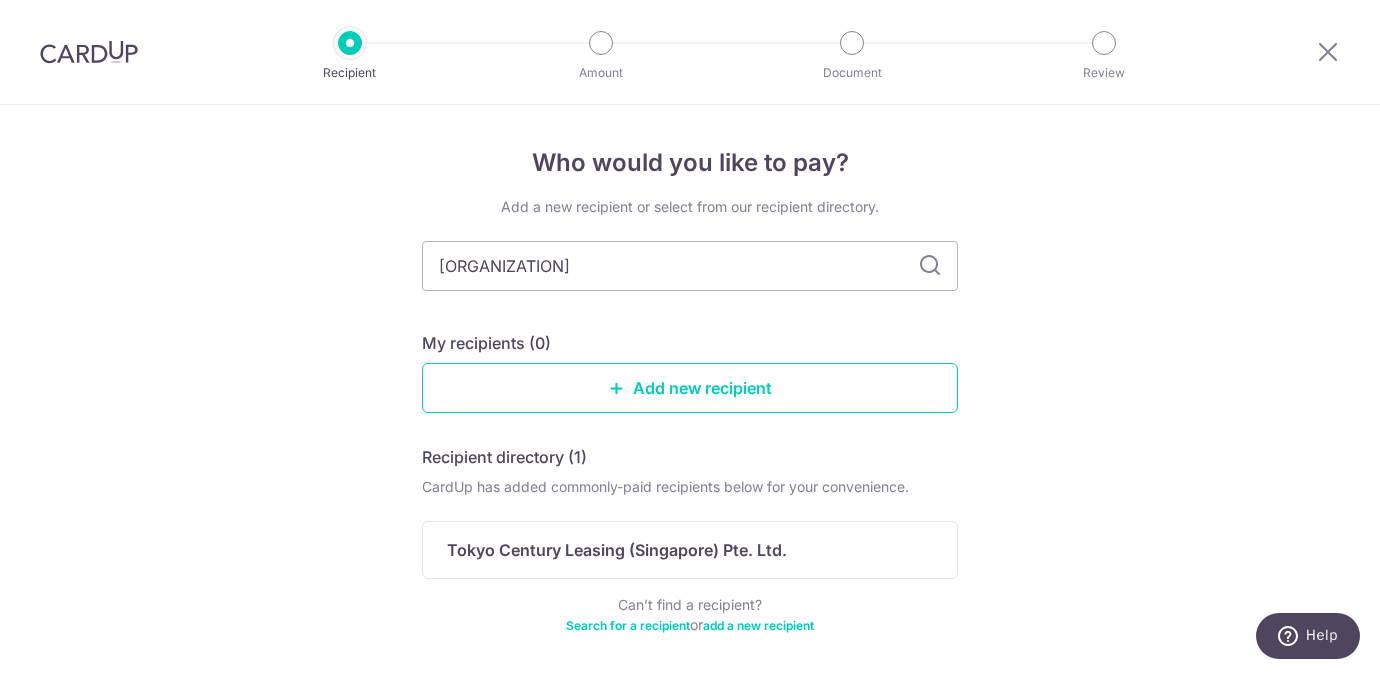 type on "tokyo century" 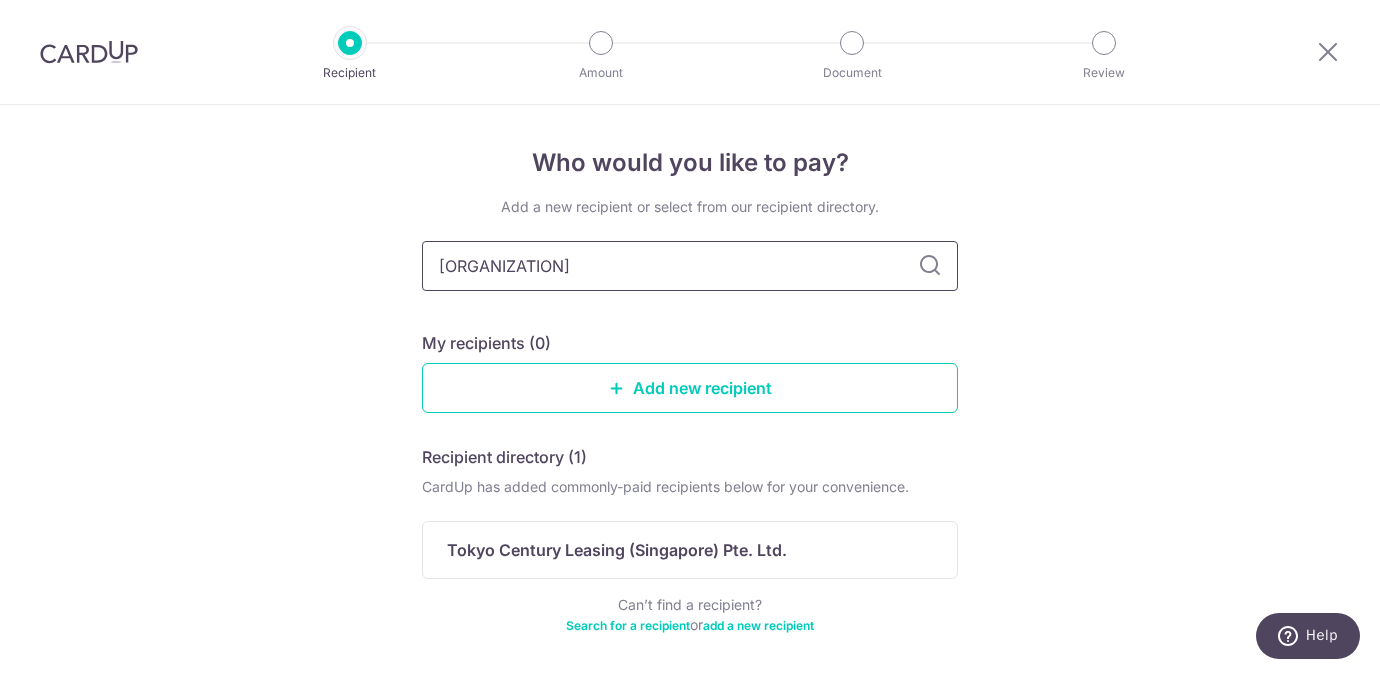 drag, startPoint x: 626, startPoint y: 277, endPoint x: 392, endPoint y: 261, distance: 234.54637 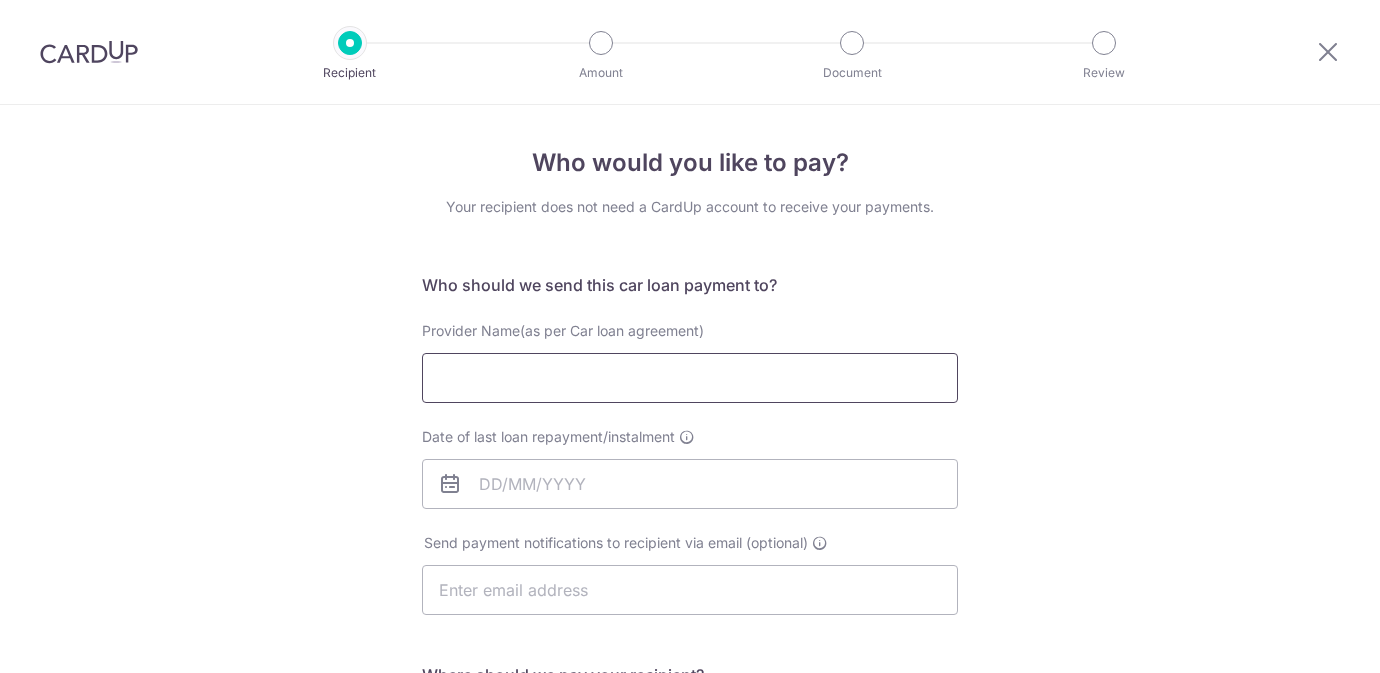scroll, scrollTop: 0, scrollLeft: 0, axis: both 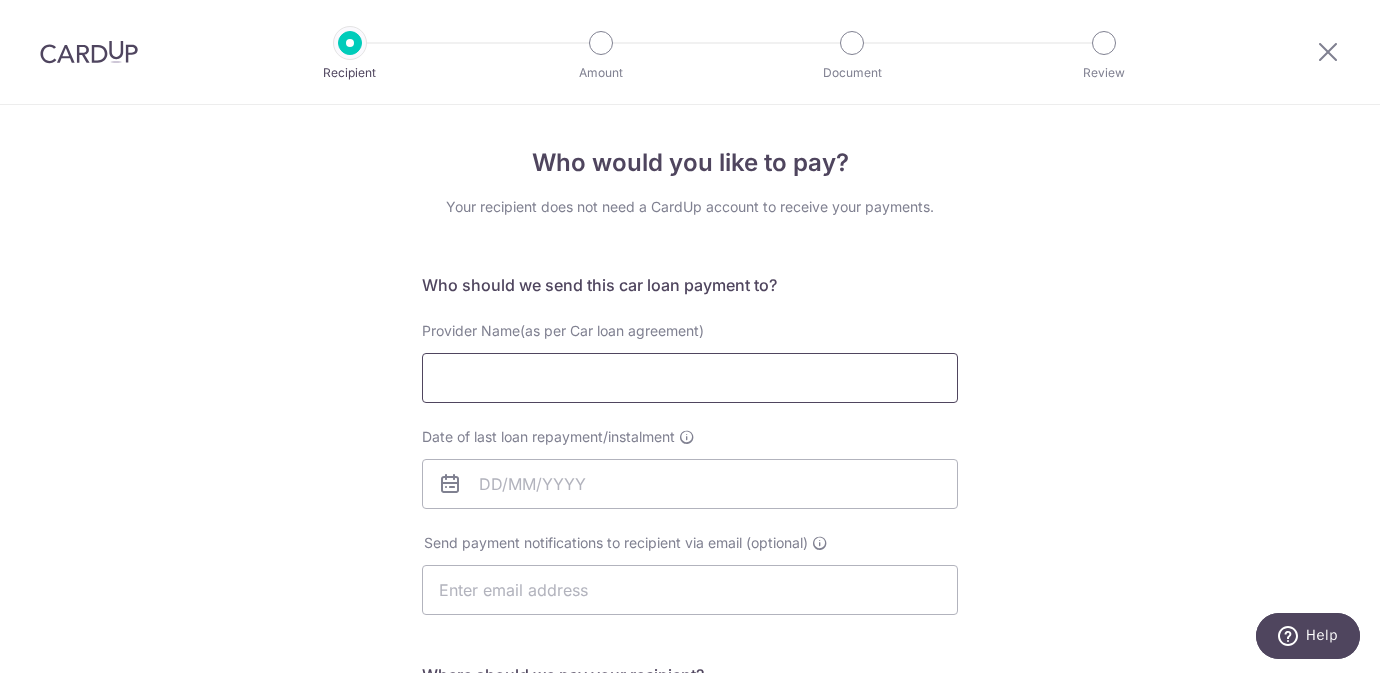 click on "Provider Name(as per Car loan agreement)" at bounding box center (690, 378) 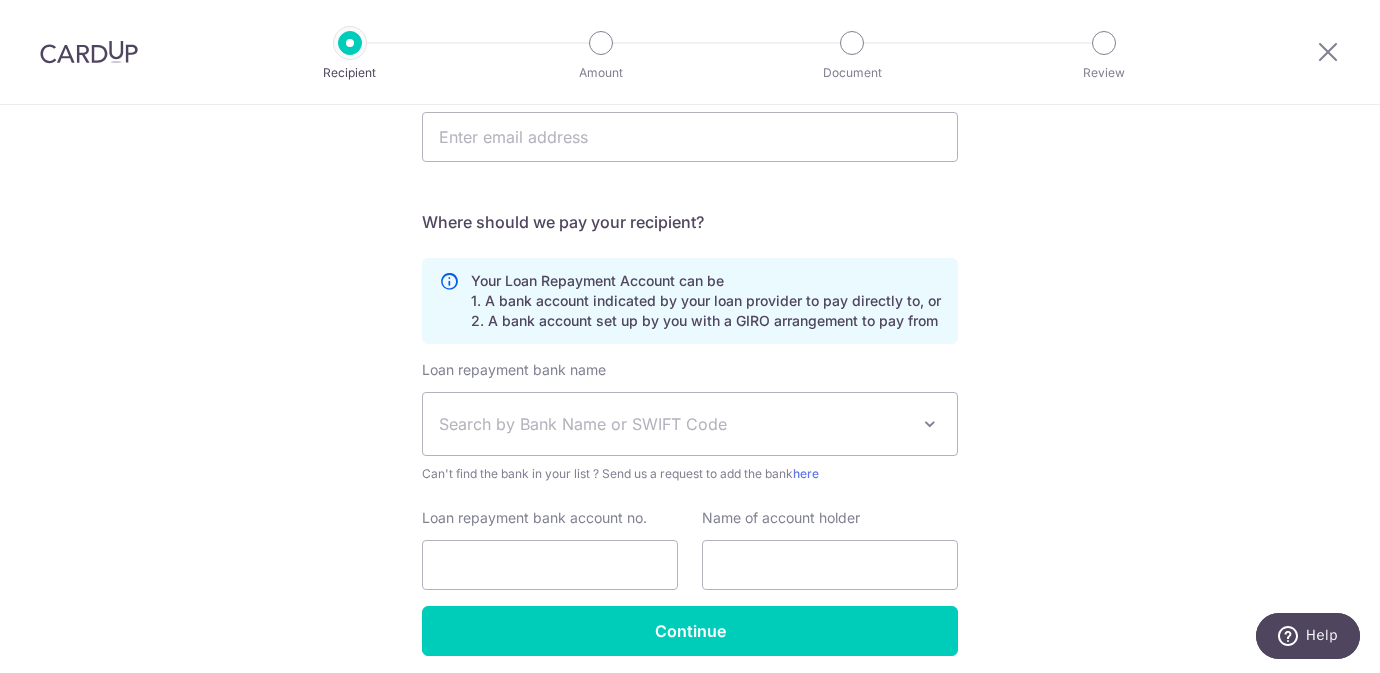 scroll, scrollTop: 530, scrollLeft: 0, axis: vertical 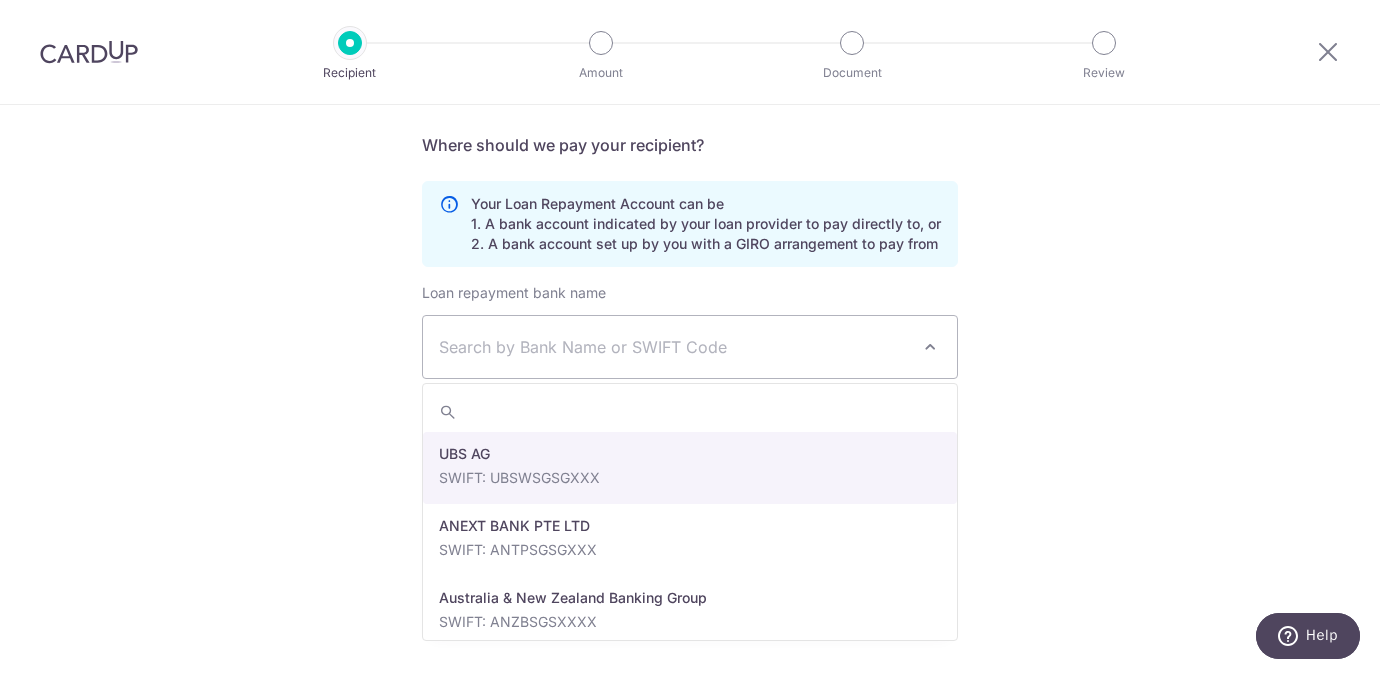 click at bounding box center [930, 347] 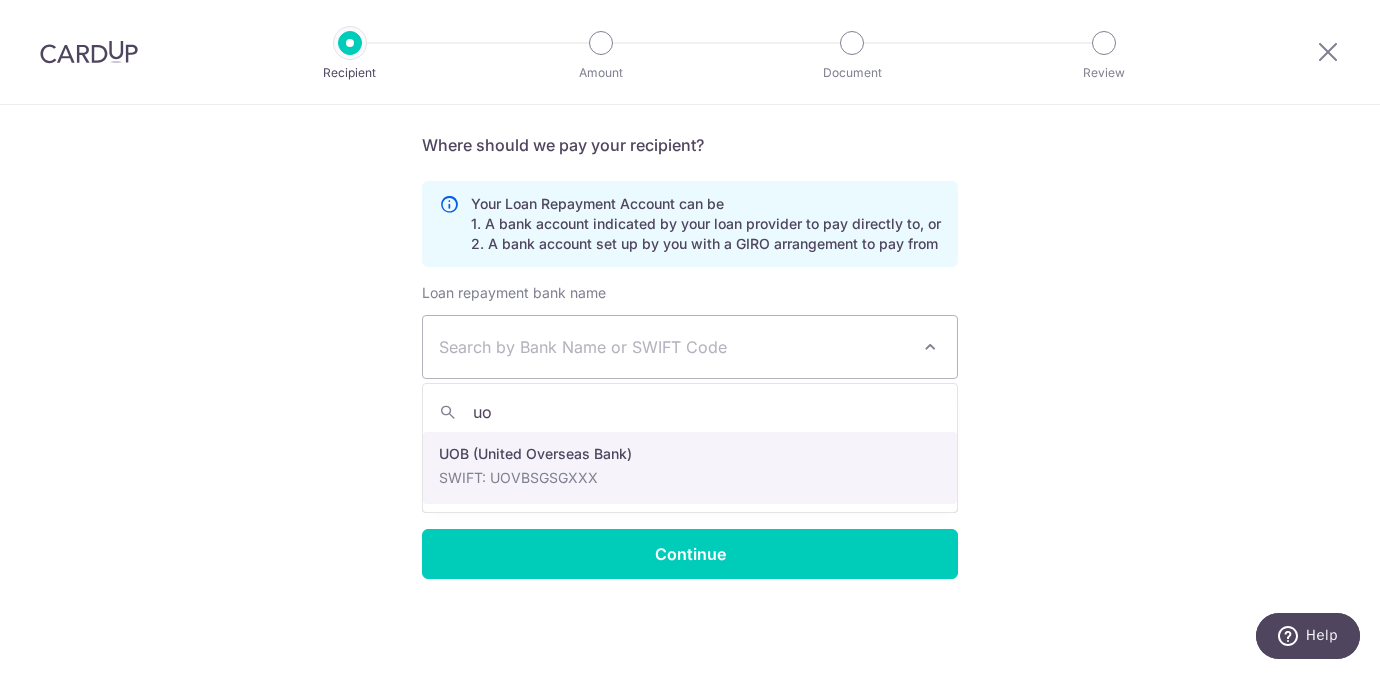 type on "u" 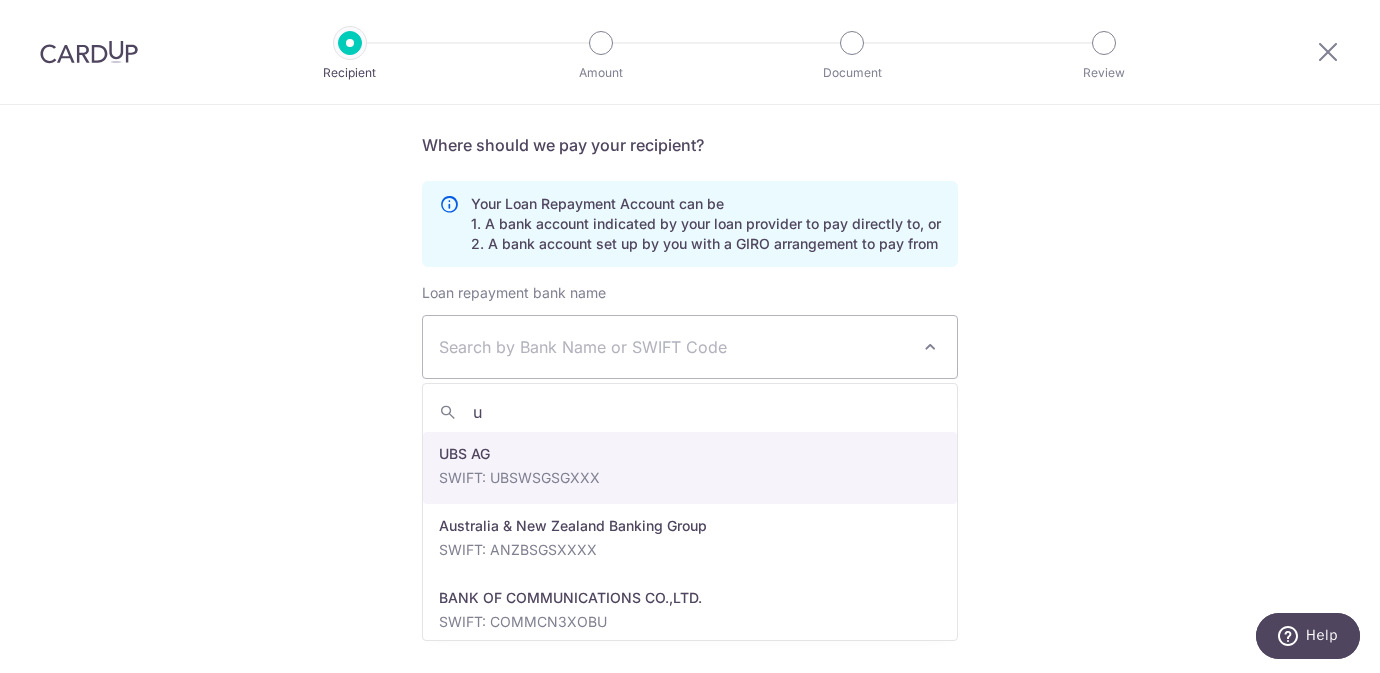 type 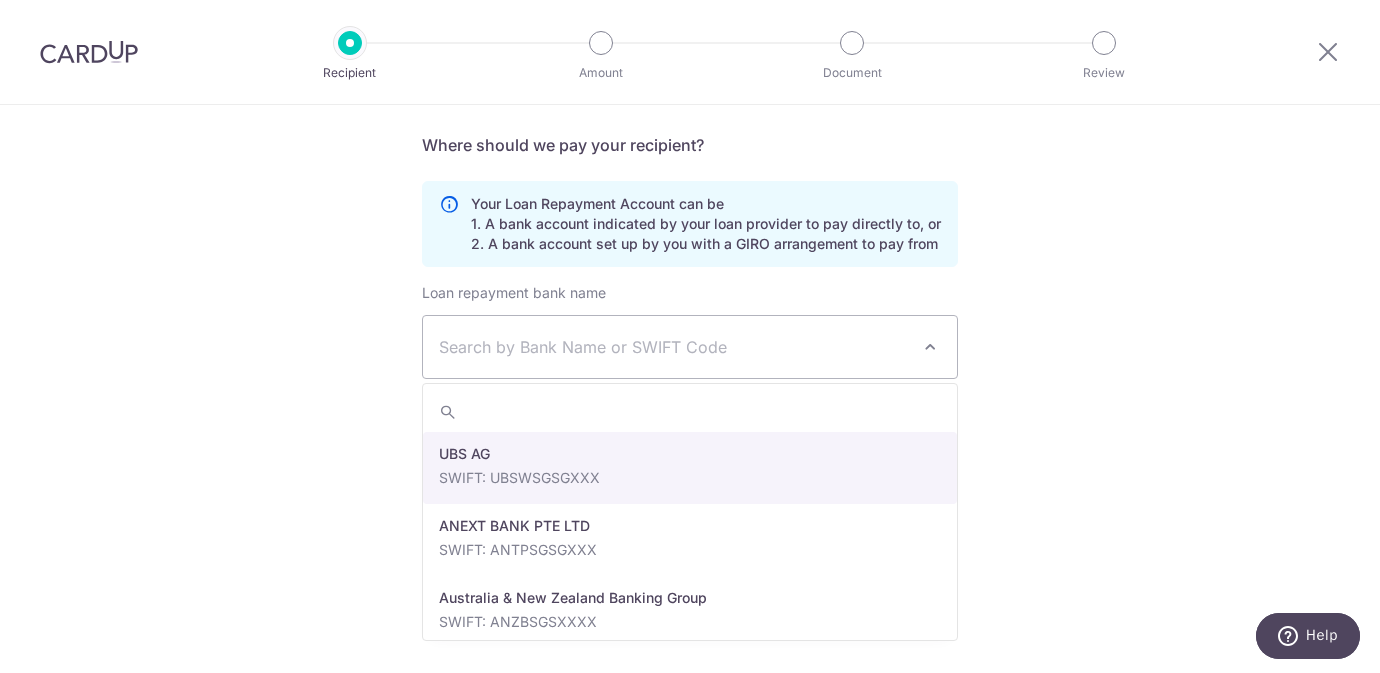 click on "Who would you like to pay?
Your recipient does not need a CardUp account to receive your payments.
Who should we send this car loan payment to?
Provider Name(as per Car loan agreement)
Date of last loan repayment/instalment
Send payment notifications to recipient via email (optional)
translation missing: en.no key" at bounding box center [690, 124] 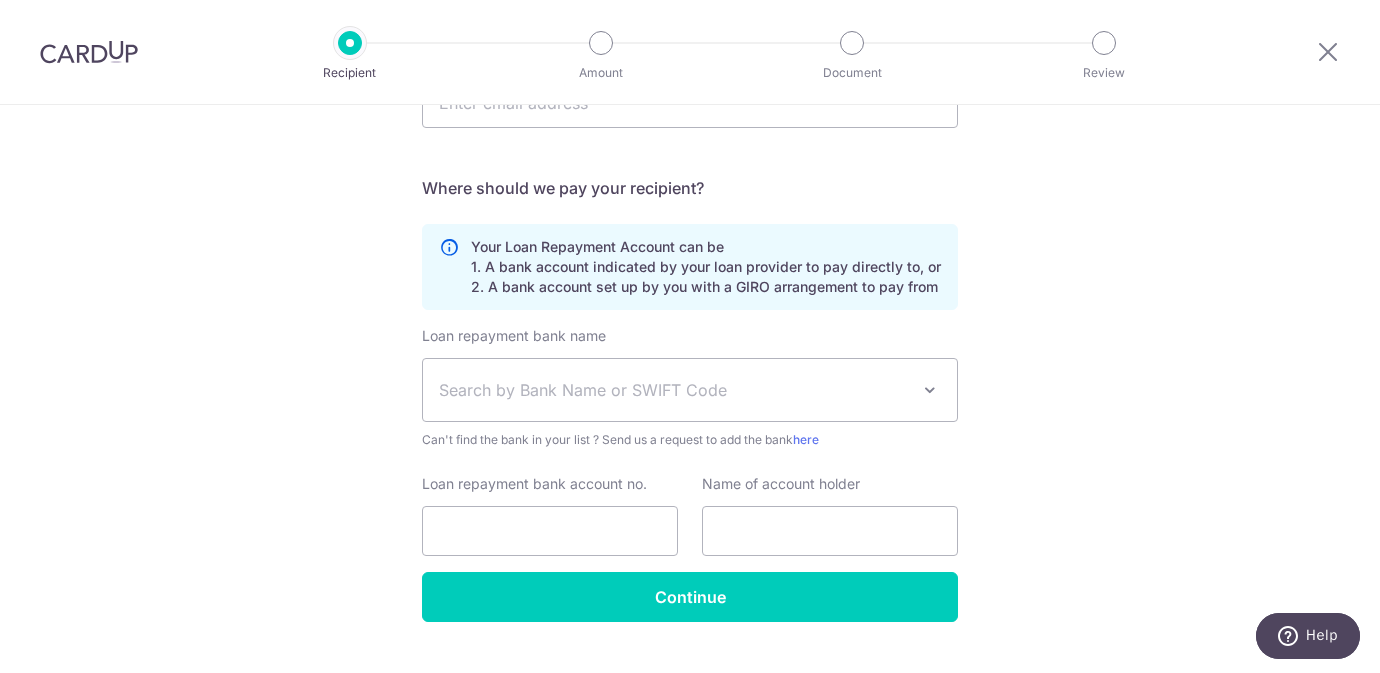 scroll, scrollTop: 525, scrollLeft: 0, axis: vertical 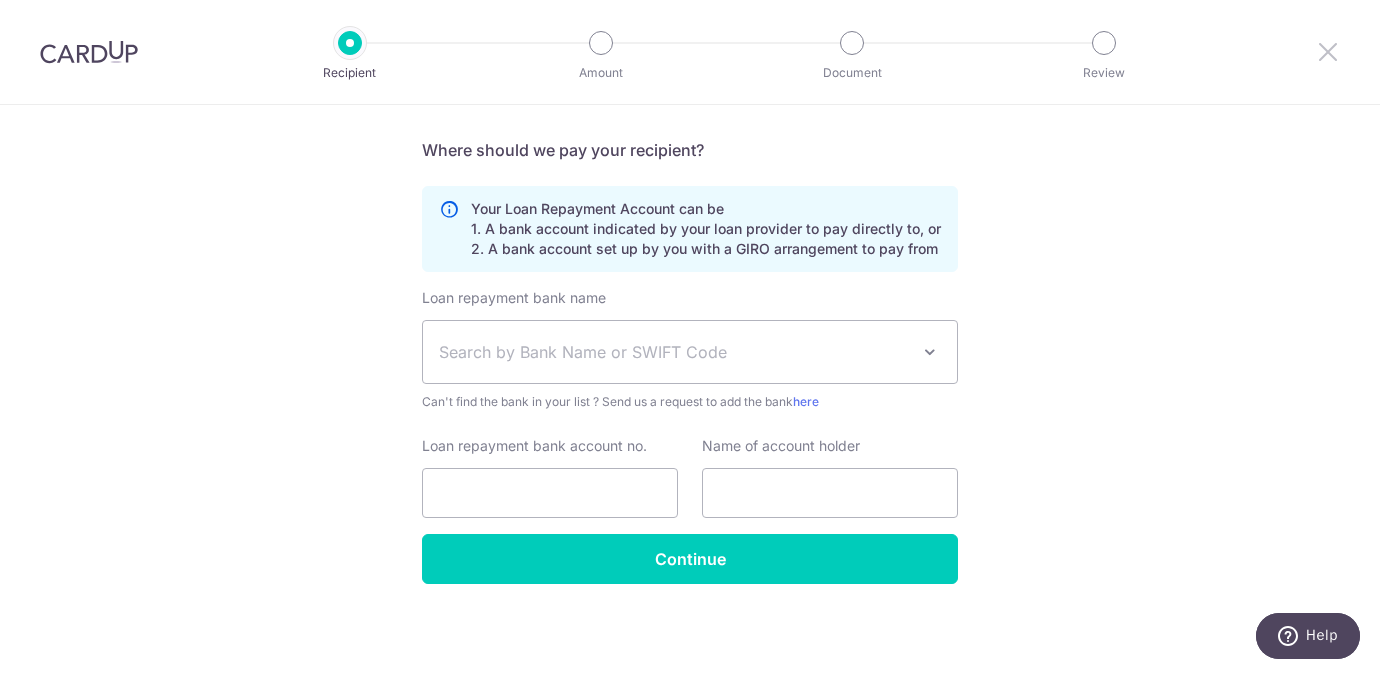 click at bounding box center (1328, 51) 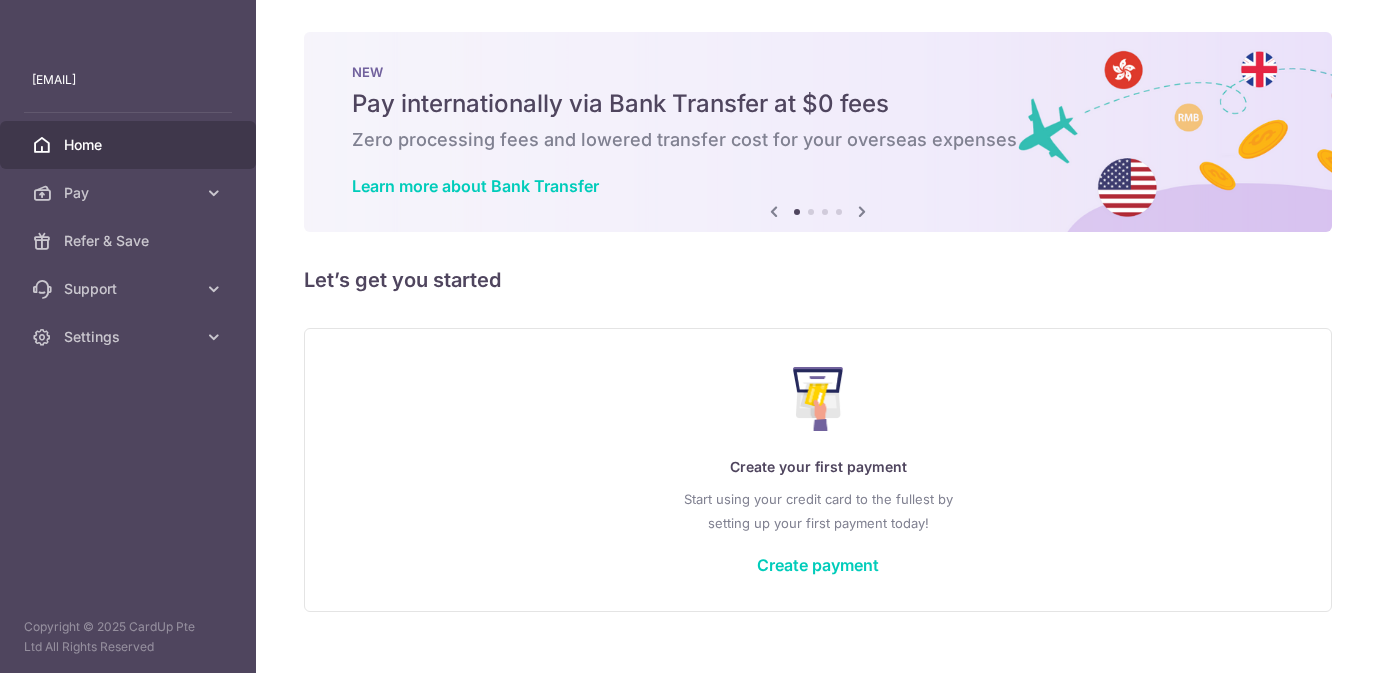 scroll, scrollTop: 0, scrollLeft: 0, axis: both 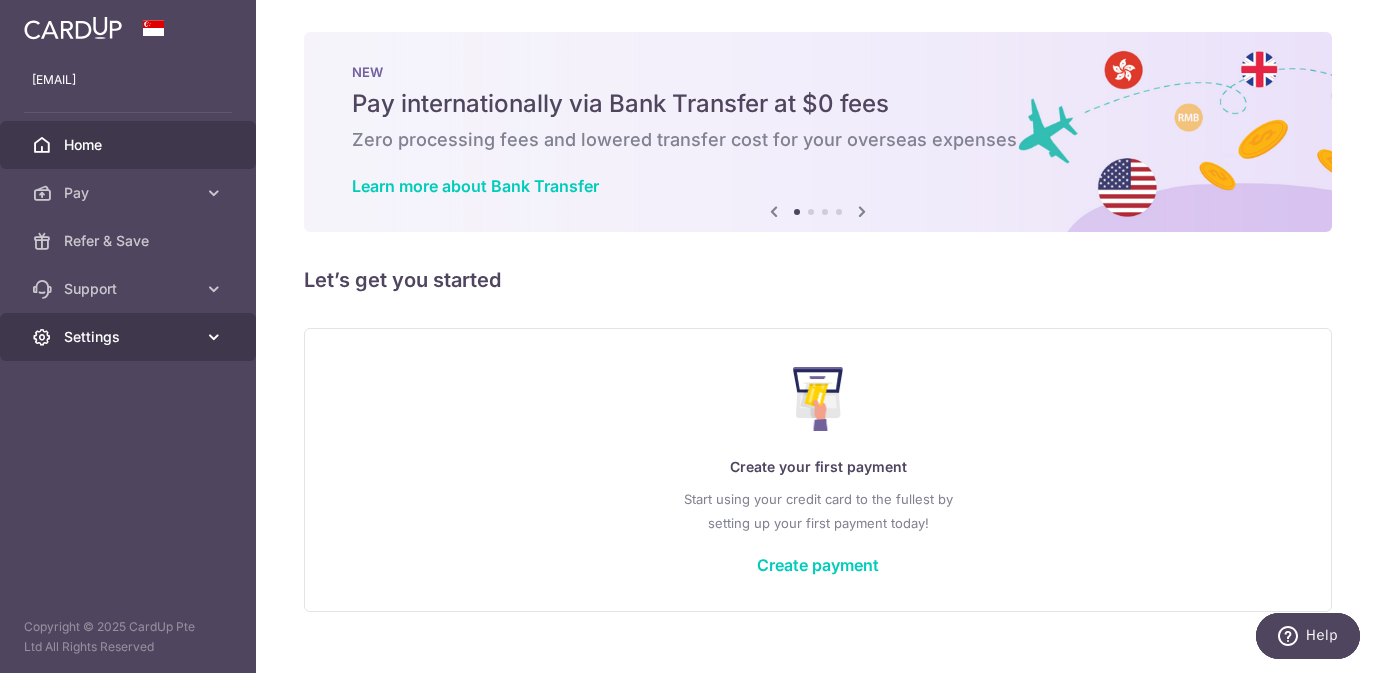 click on "Settings" at bounding box center [128, 337] 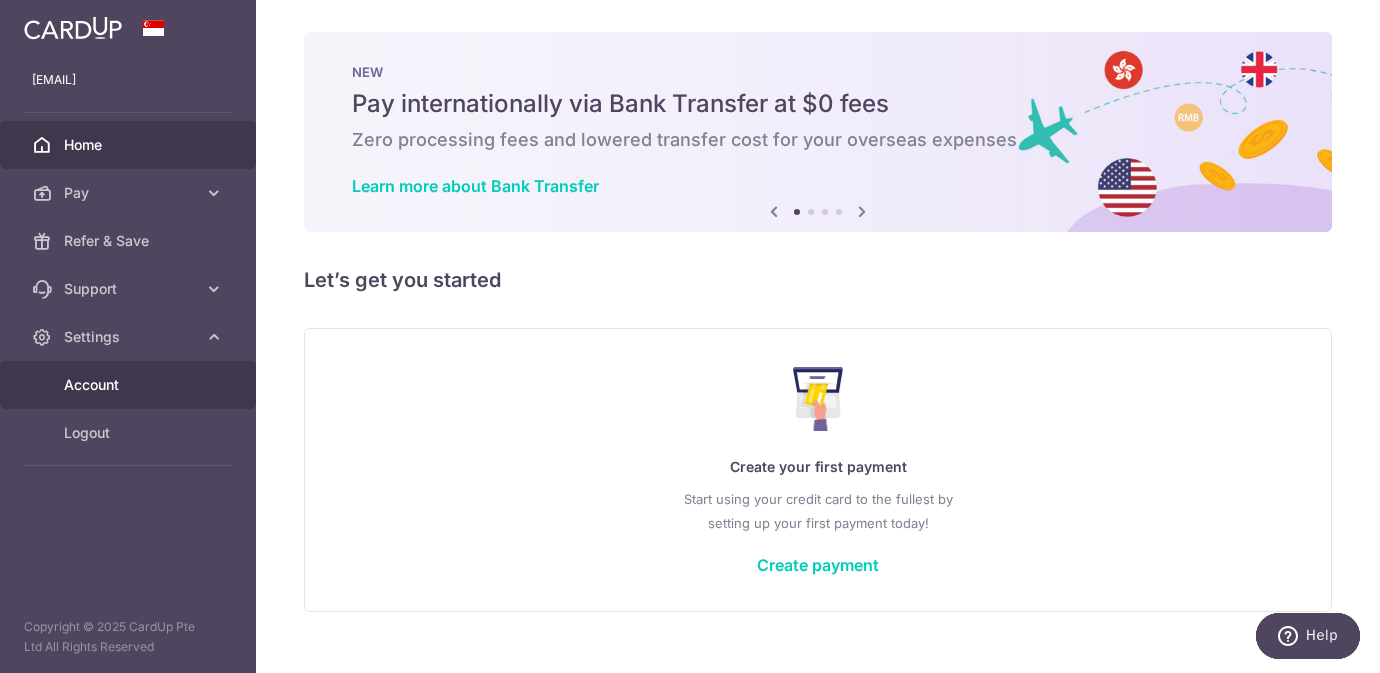 click on "Account" at bounding box center (130, 385) 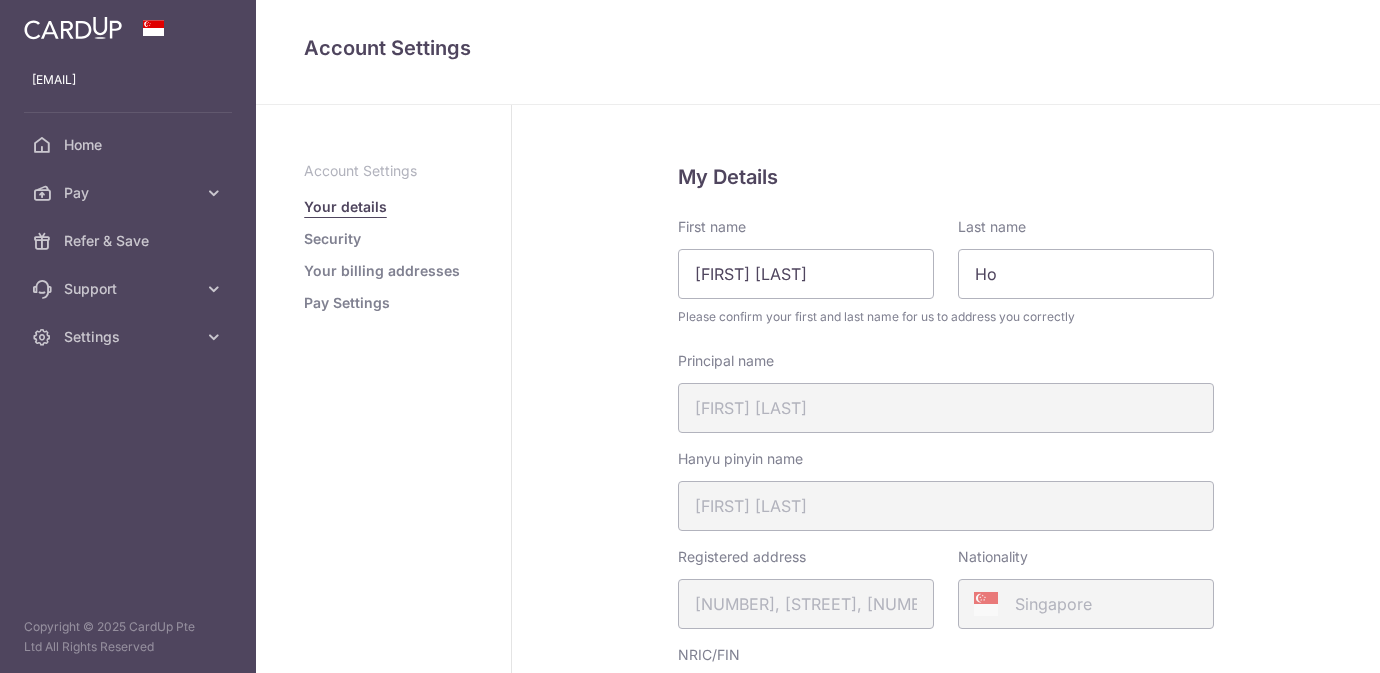 scroll, scrollTop: 0, scrollLeft: 0, axis: both 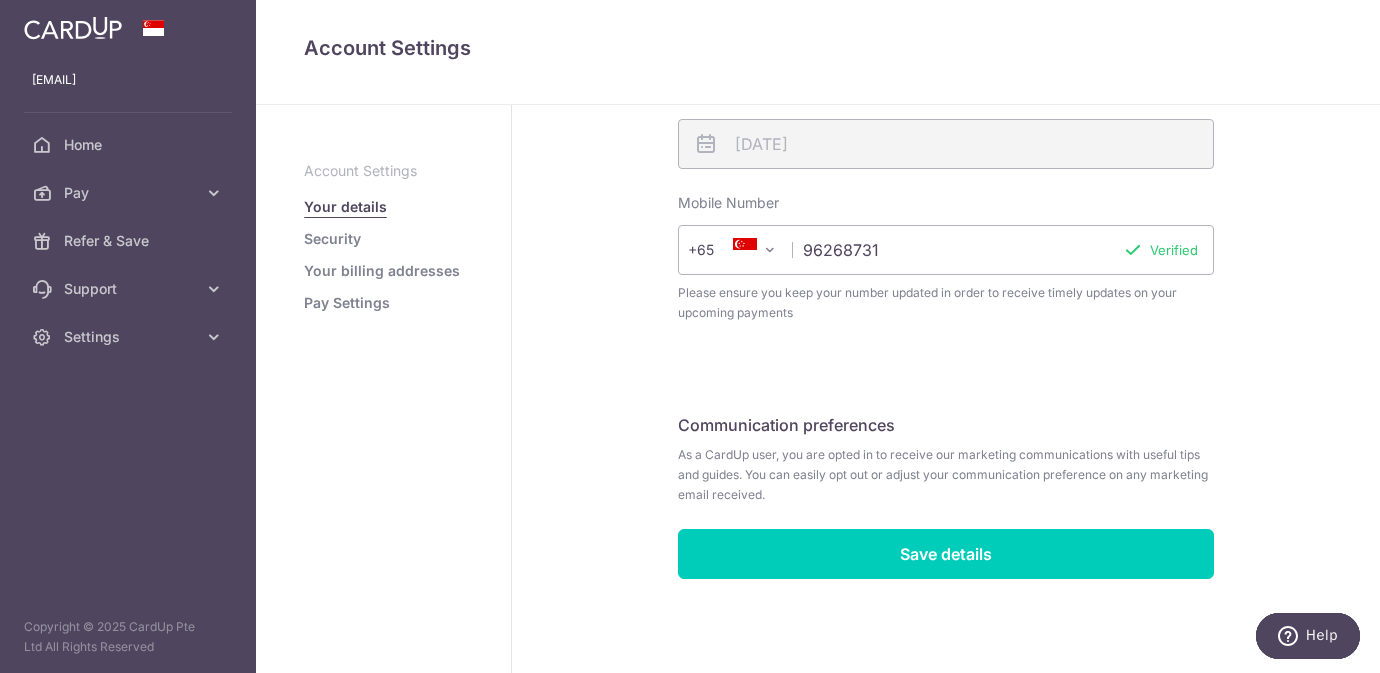 click on "Account Settings Your details Security Your billing addresses Pay Settings" at bounding box center (383, 237) 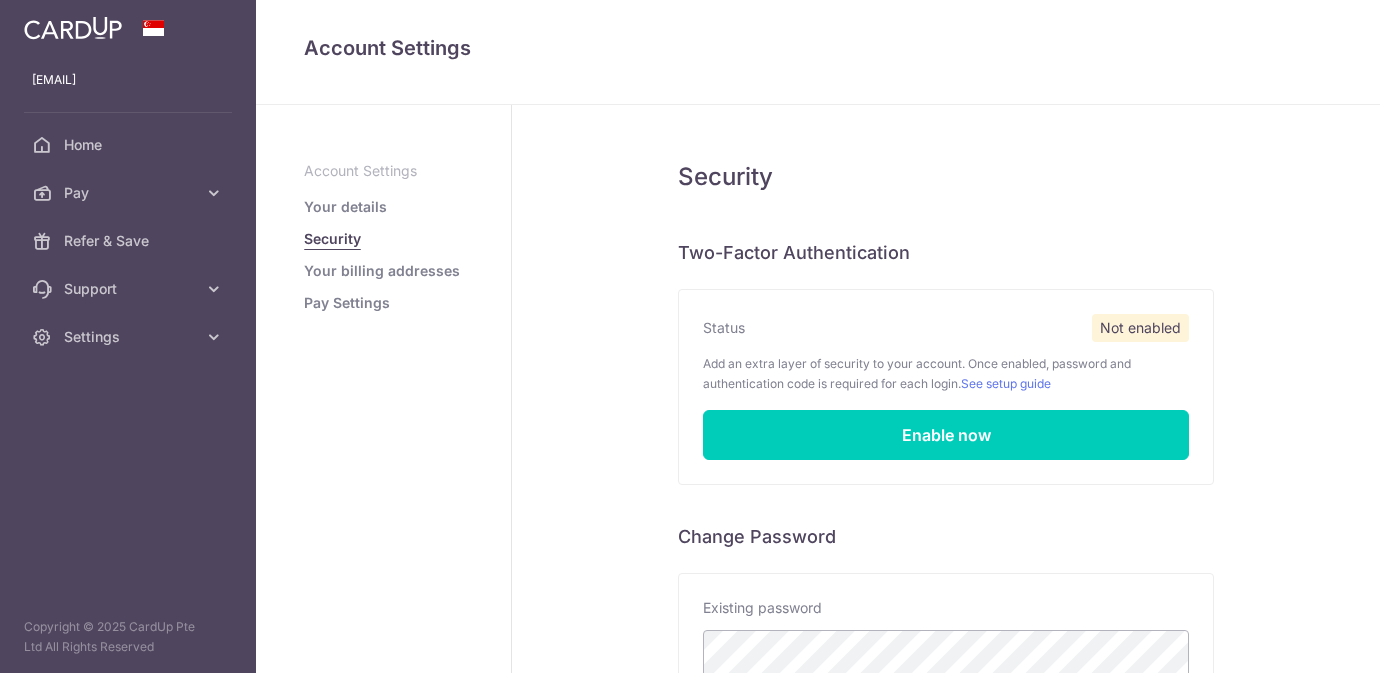 scroll, scrollTop: 0, scrollLeft: 0, axis: both 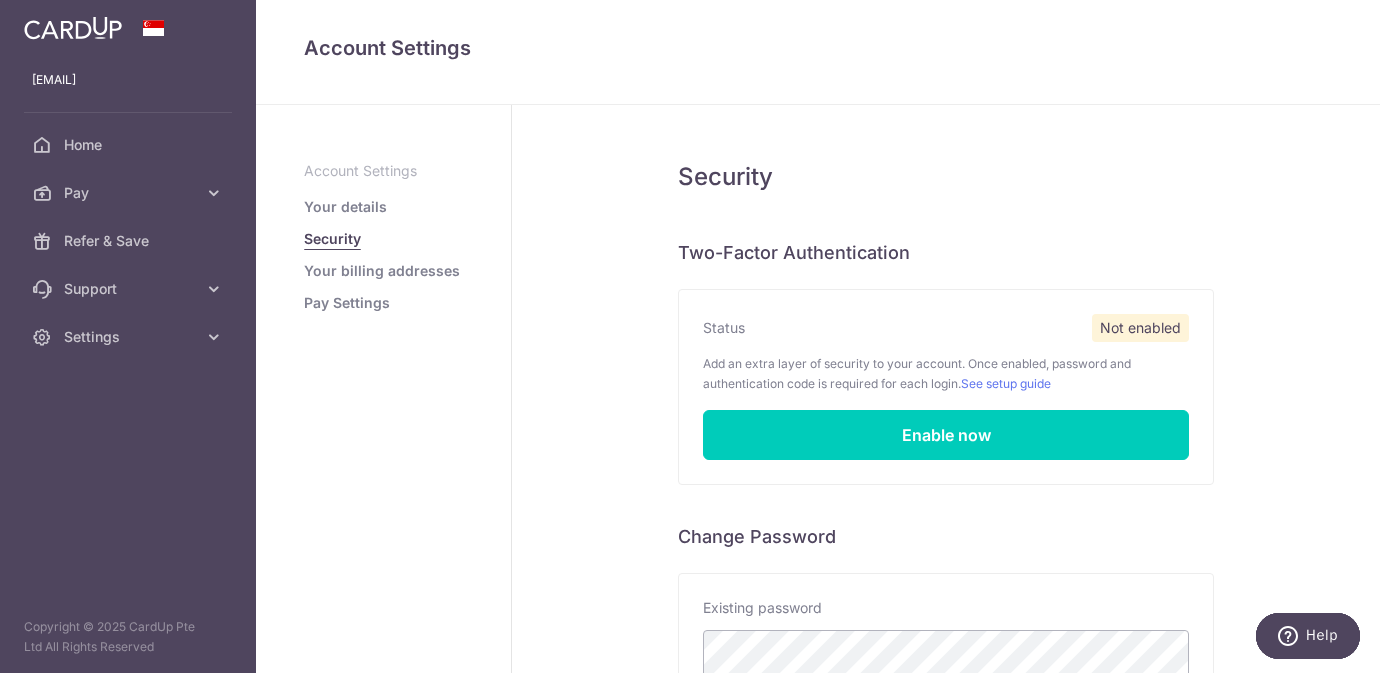 click on "Your billing addresses" at bounding box center (382, 271) 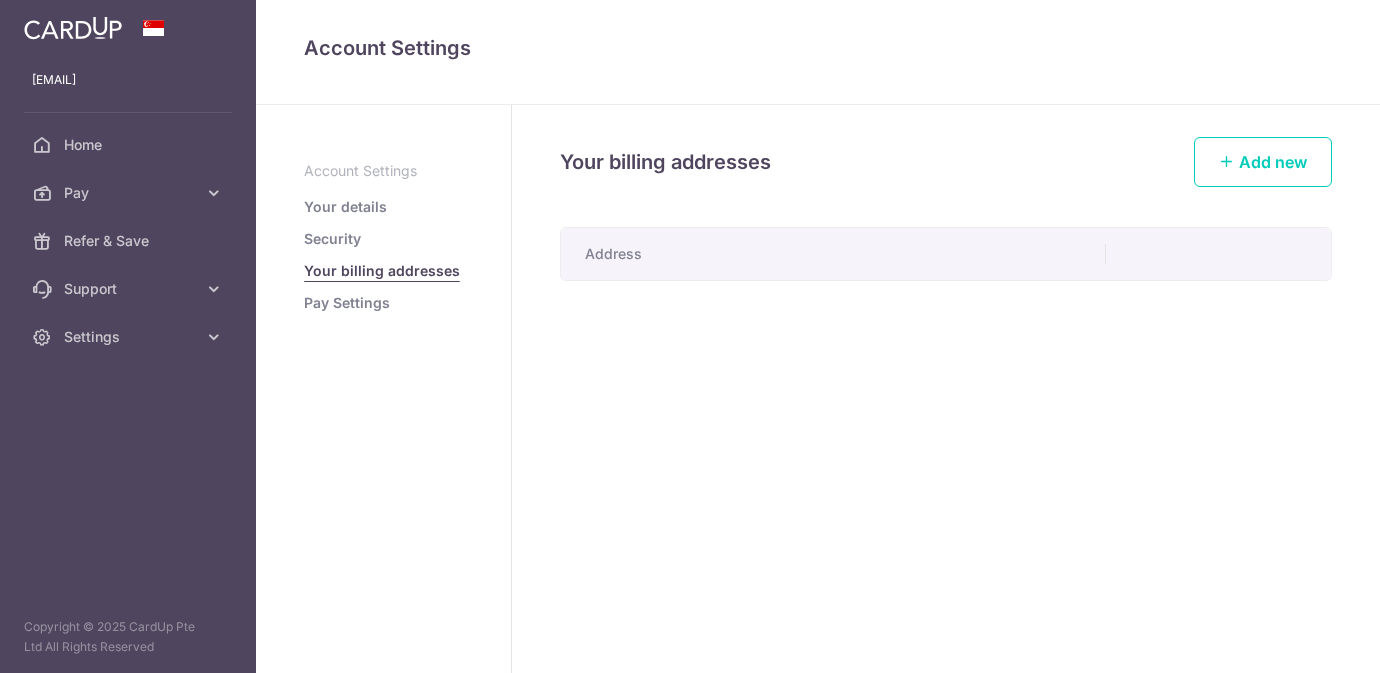 scroll, scrollTop: 0, scrollLeft: 0, axis: both 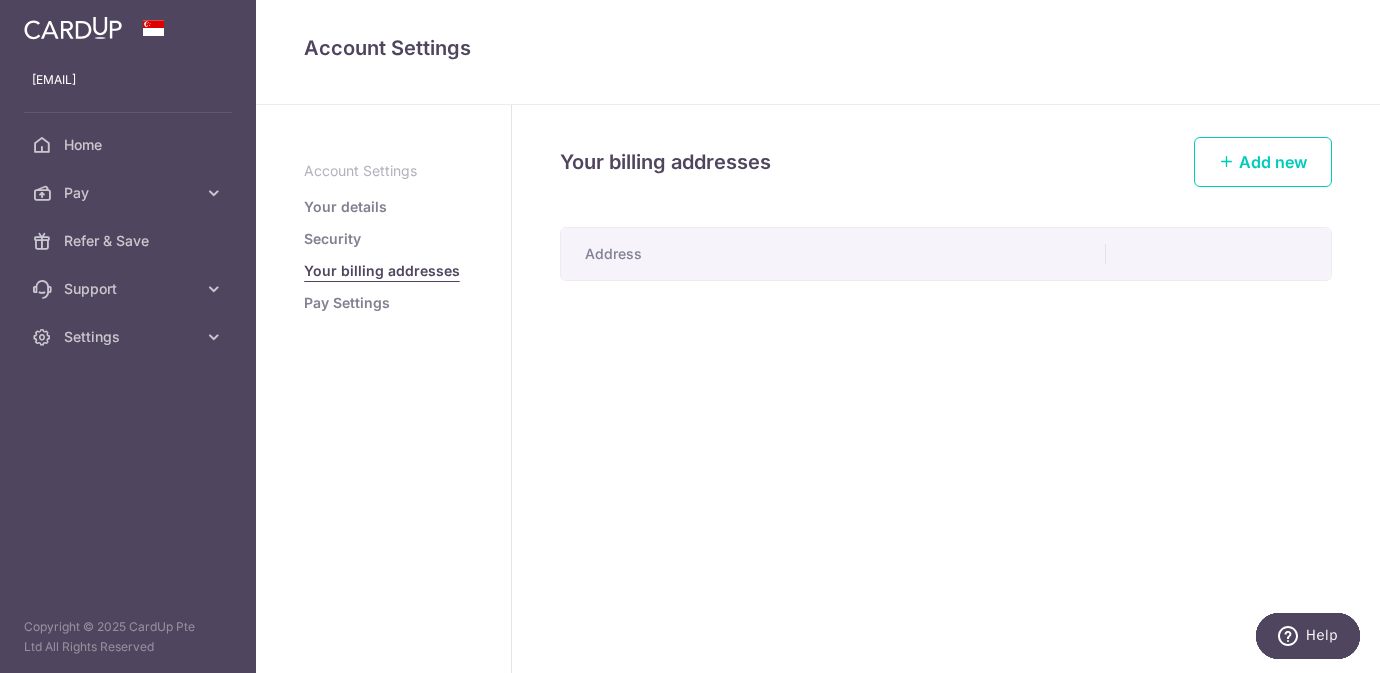 click on "Pay Settings" at bounding box center [347, 303] 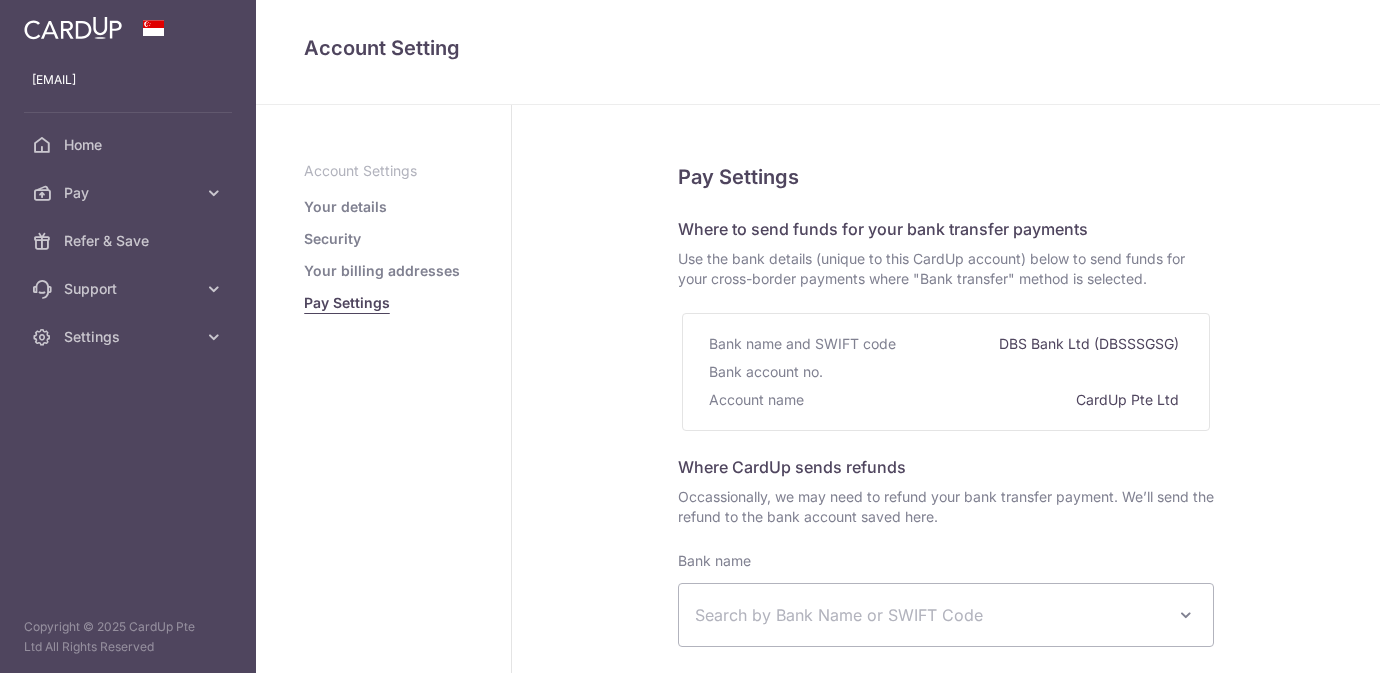 select 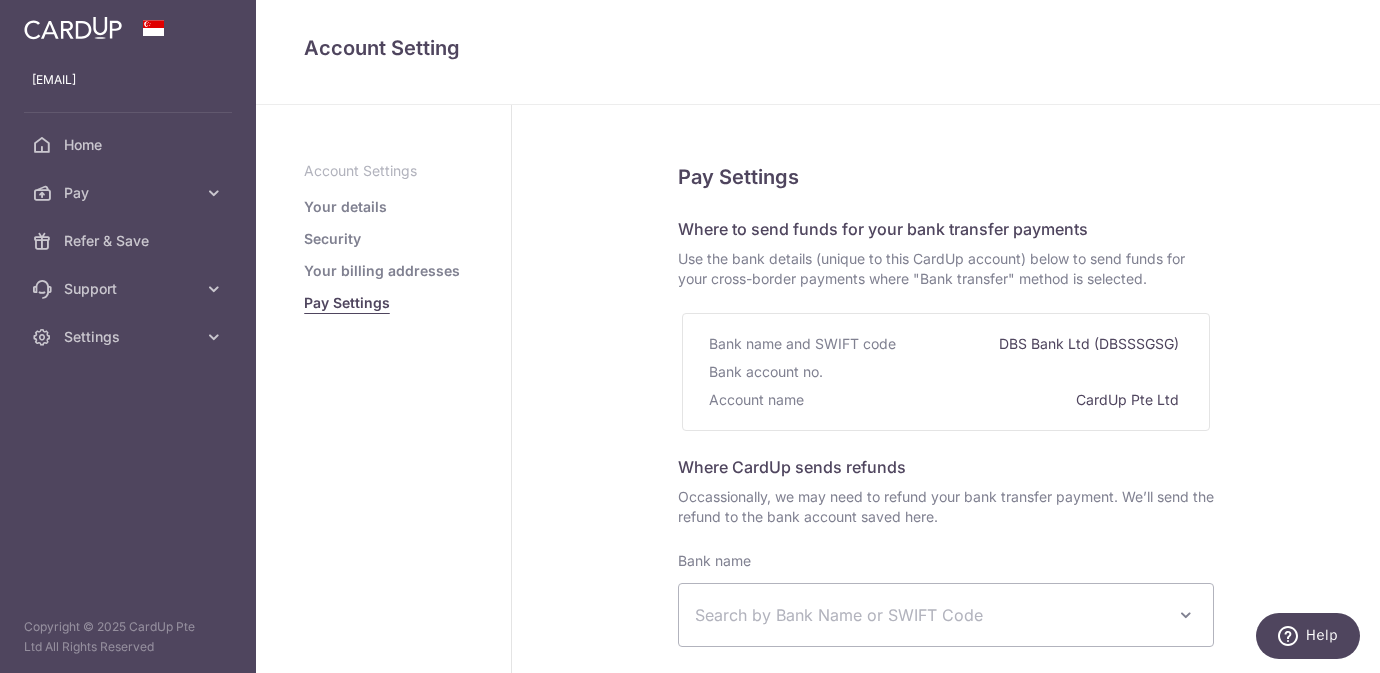scroll, scrollTop: 0, scrollLeft: 0, axis: both 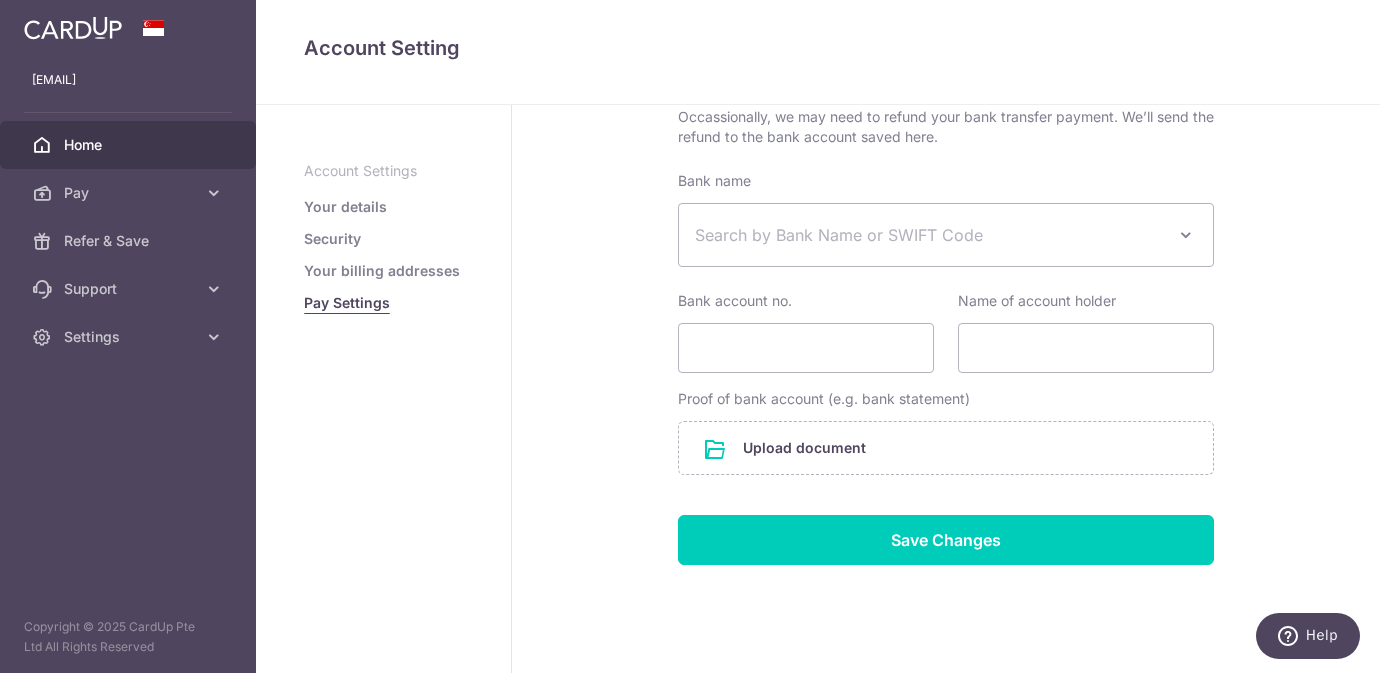 click on "Home" at bounding box center [130, 145] 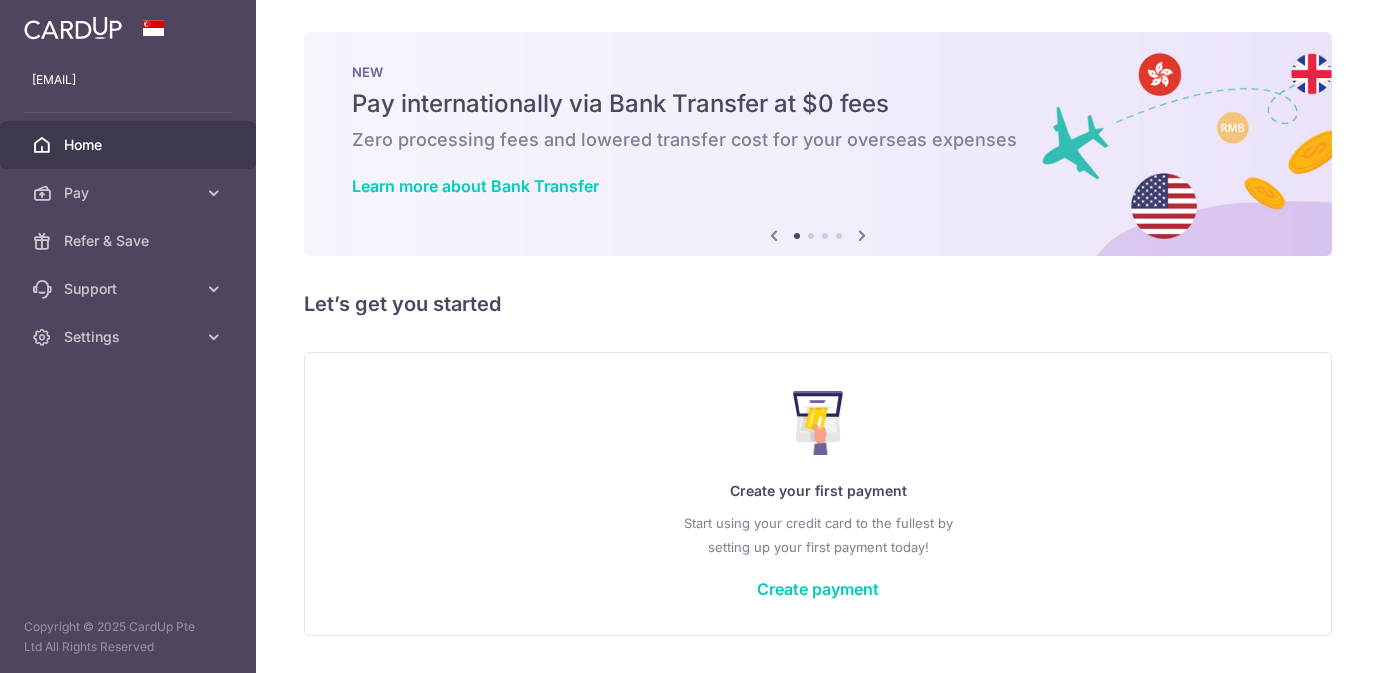 scroll, scrollTop: 0, scrollLeft: 0, axis: both 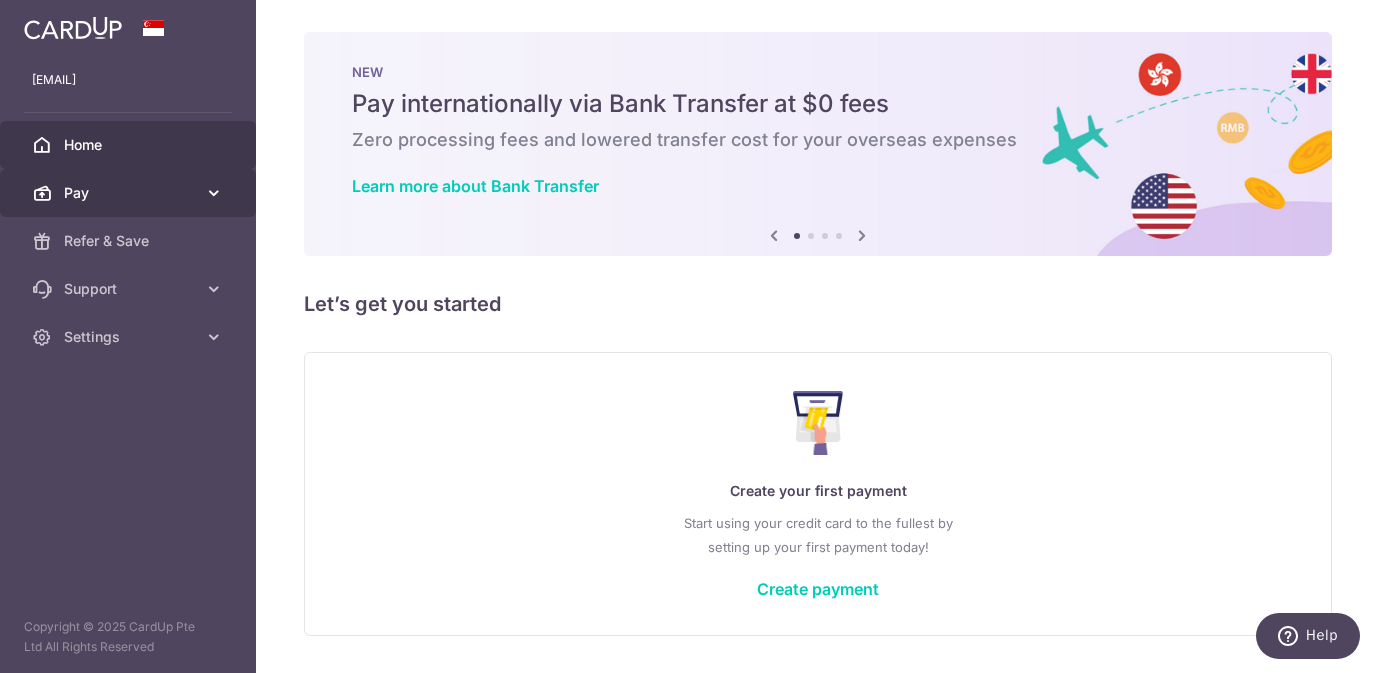 click on "Pay" at bounding box center [130, 193] 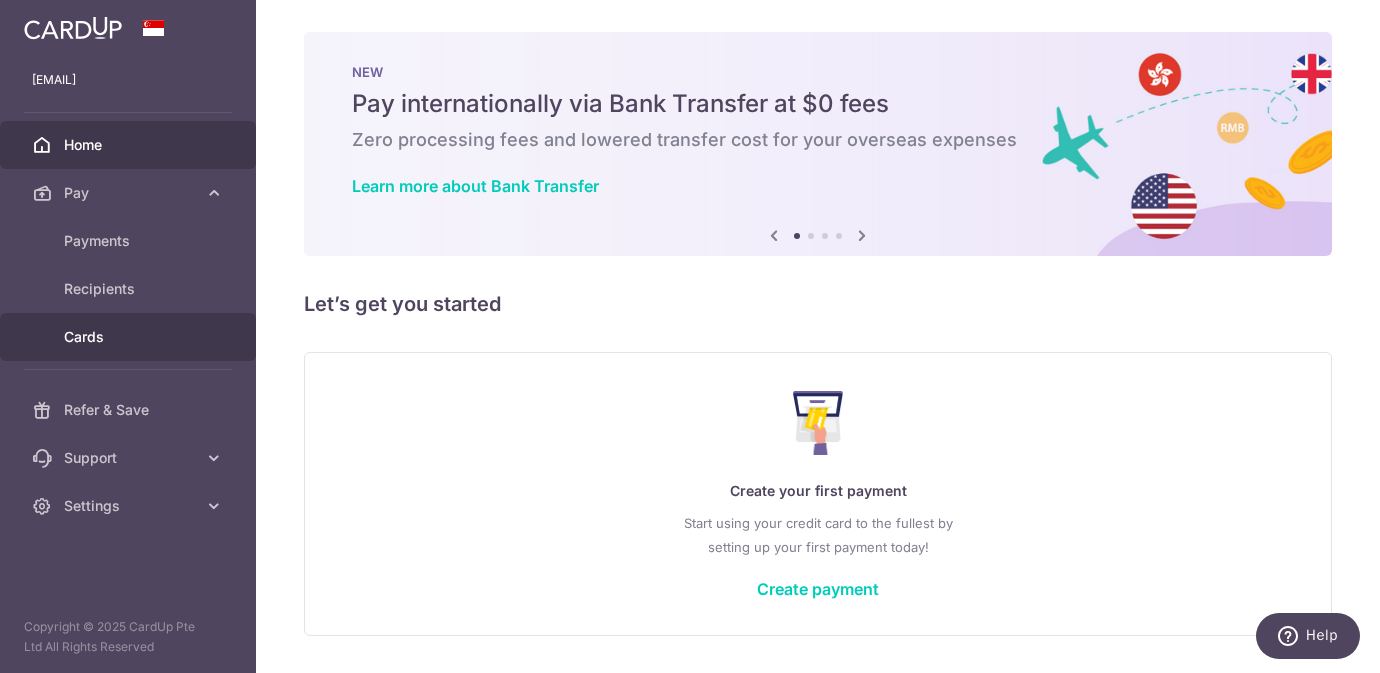 click on "Cards" at bounding box center (130, 337) 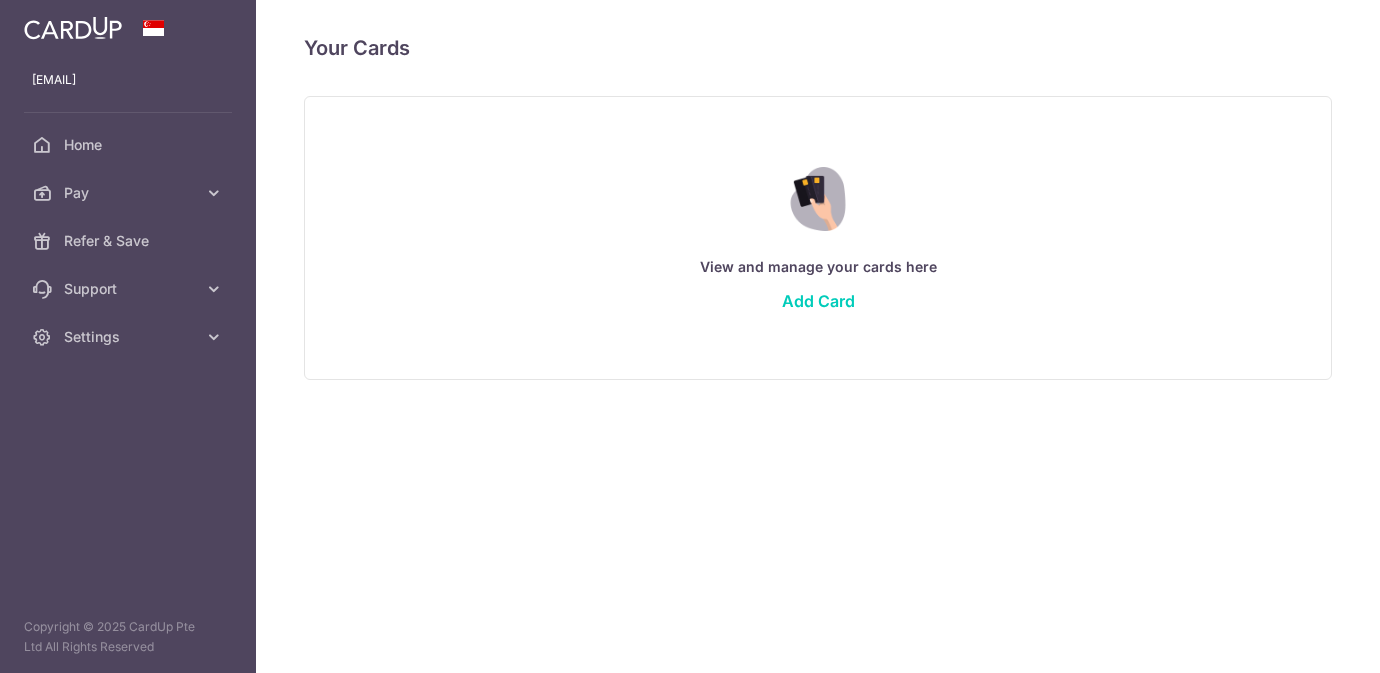 scroll, scrollTop: 0, scrollLeft: 0, axis: both 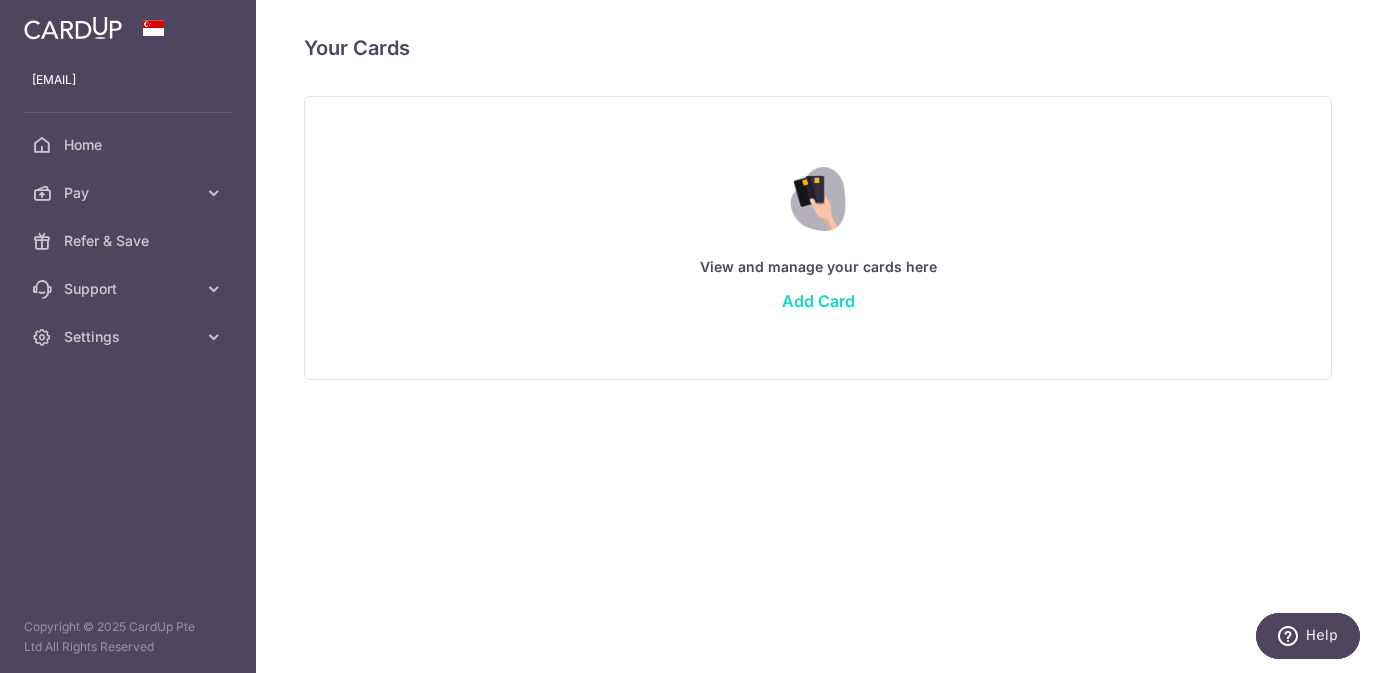 click on "Add Card" at bounding box center [818, 301] 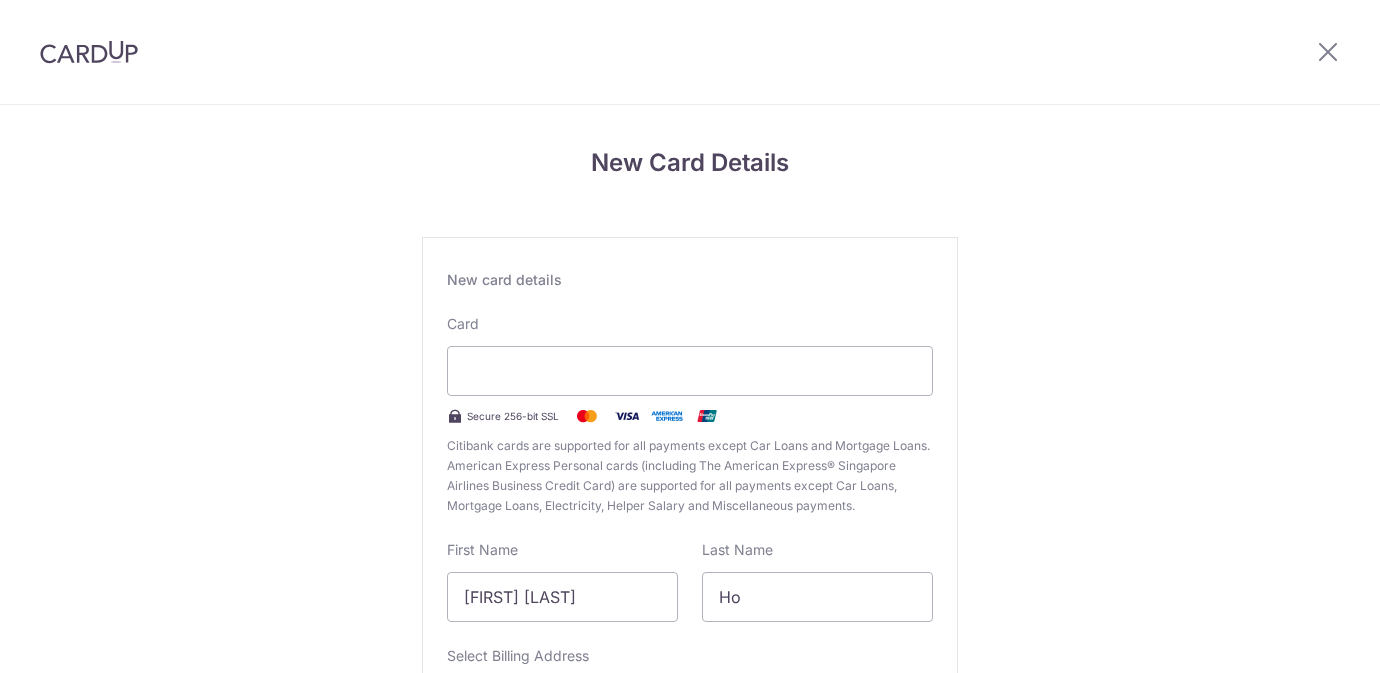 scroll, scrollTop: 0, scrollLeft: 0, axis: both 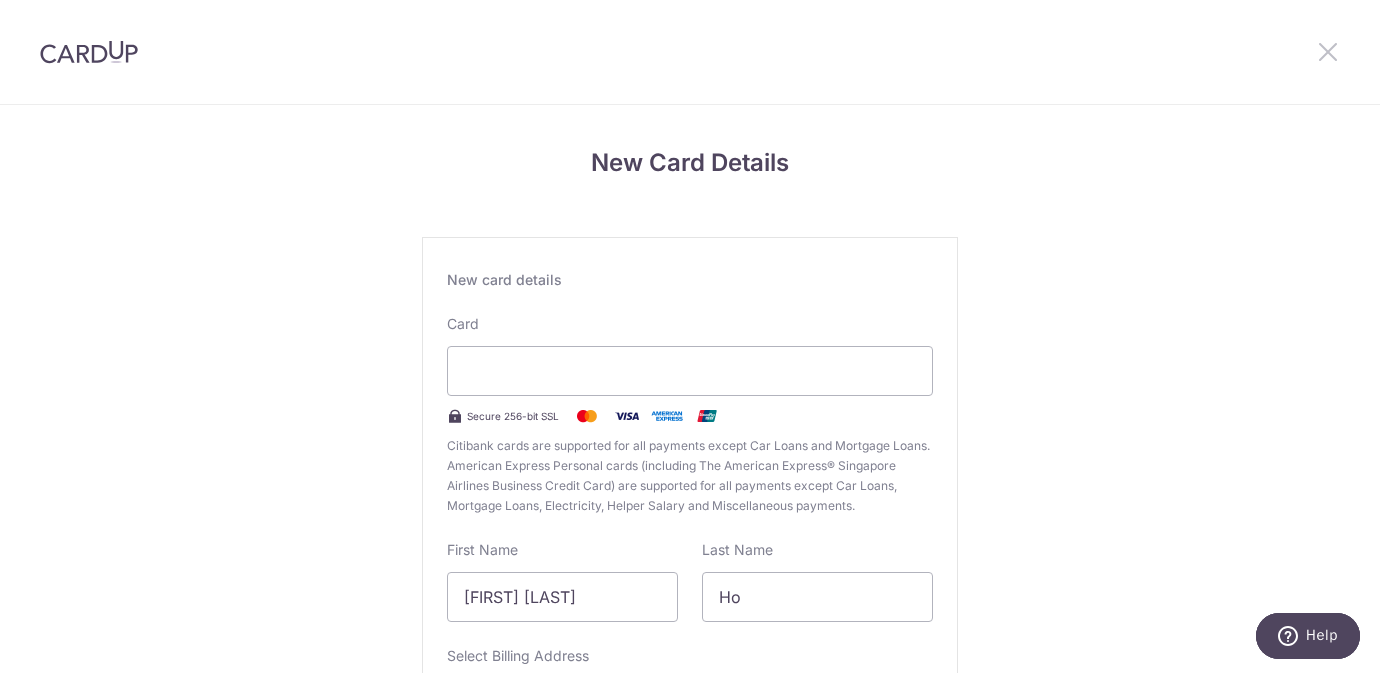 click at bounding box center (1328, 51) 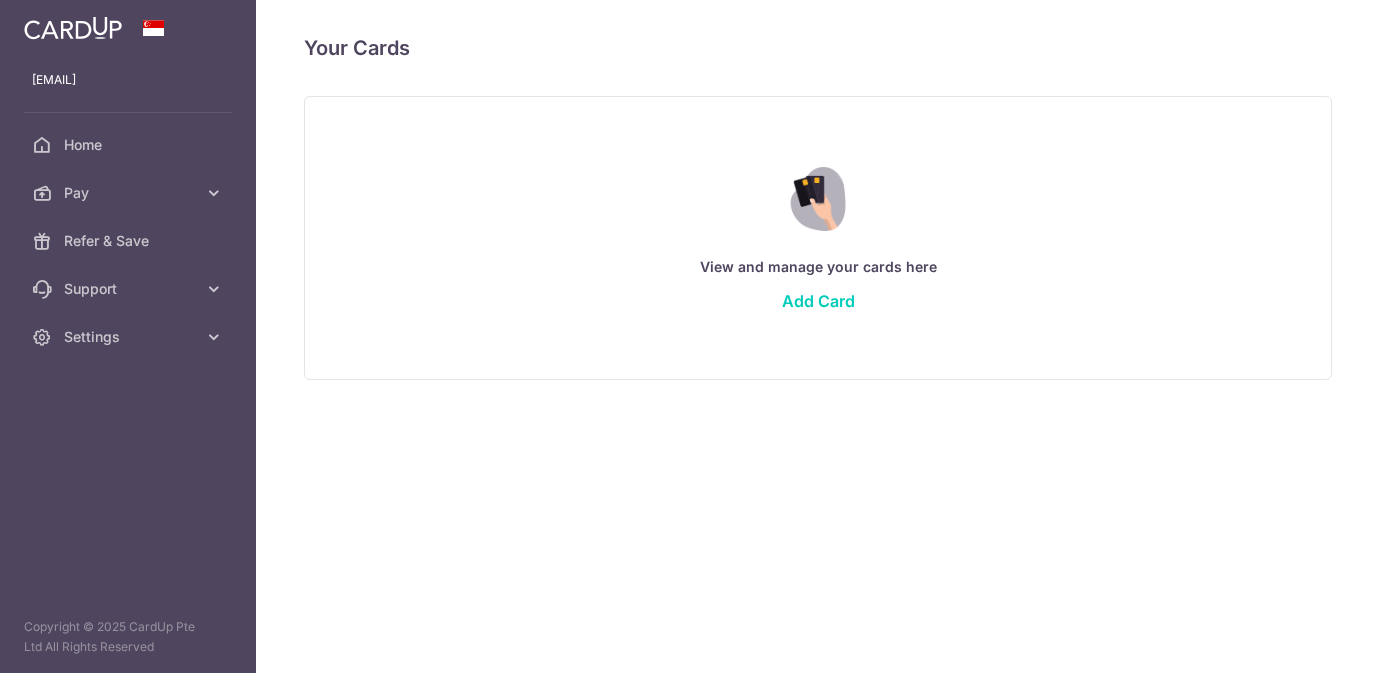 scroll, scrollTop: 0, scrollLeft: 0, axis: both 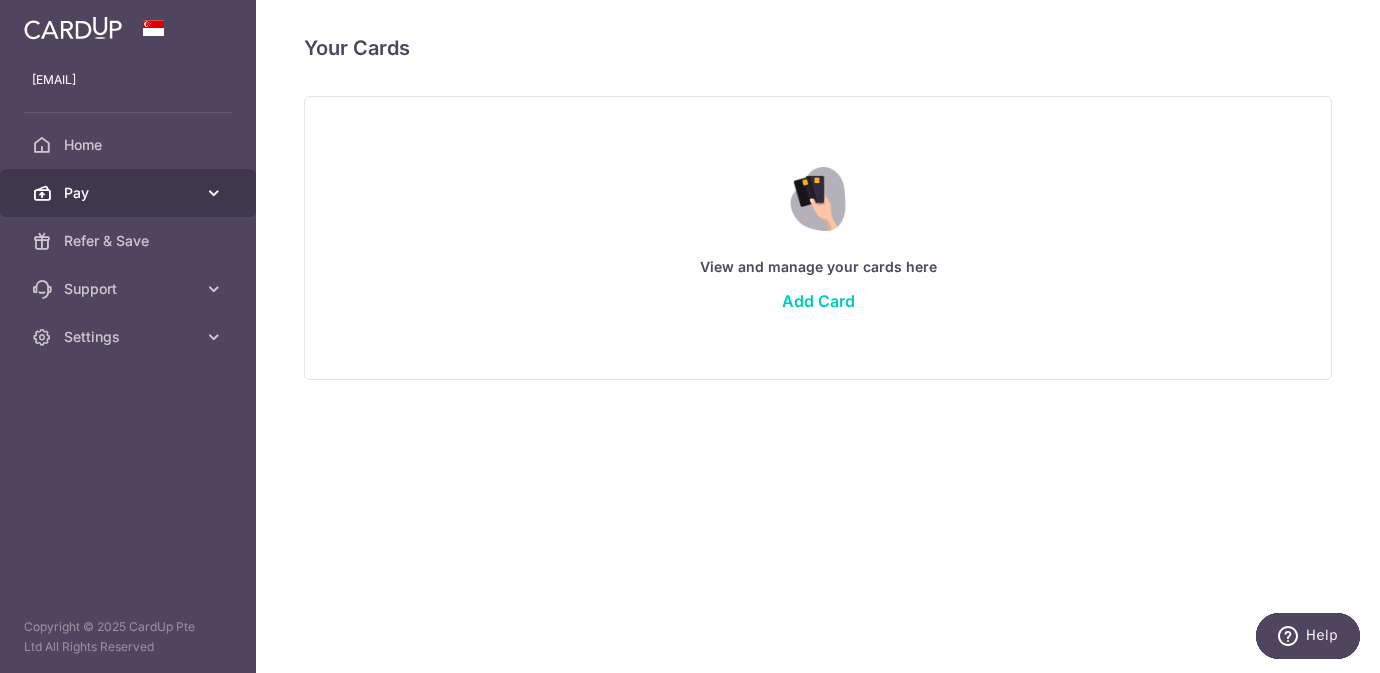 click on "Pay" at bounding box center [130, 193] 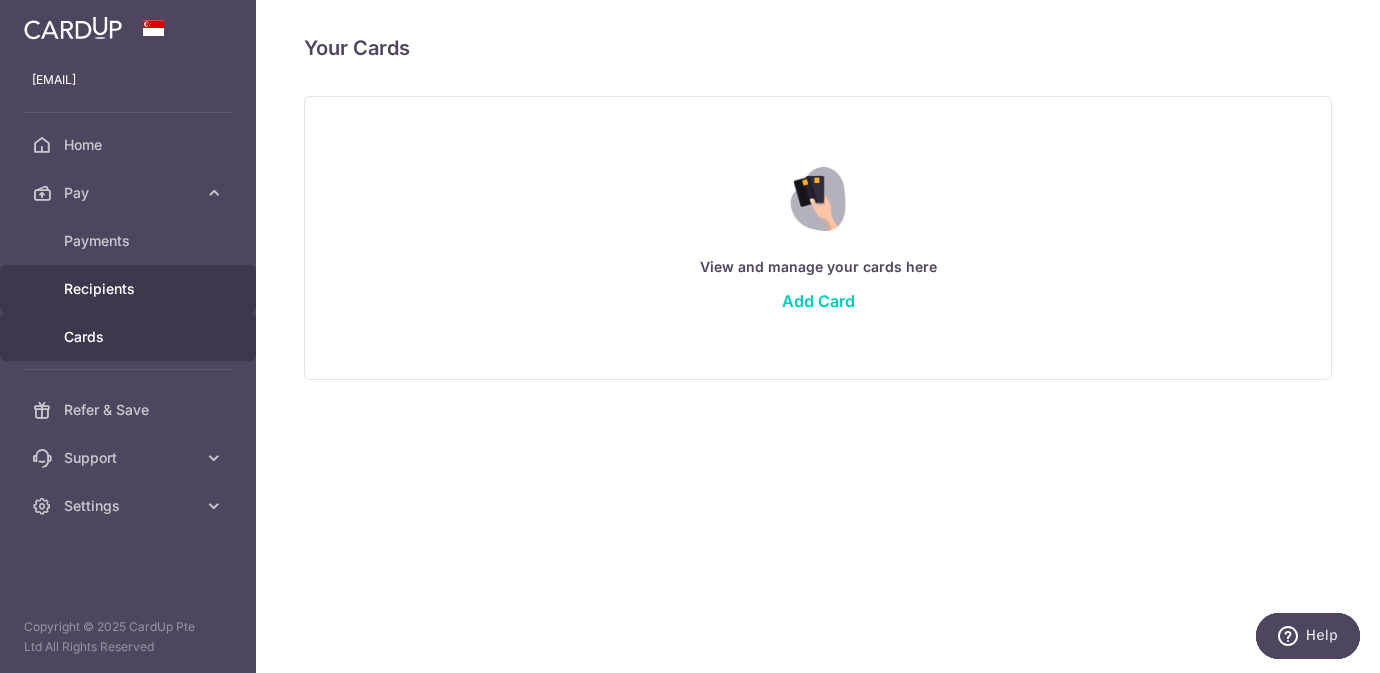 click on "Recipients" at bounding box center [130, 289] 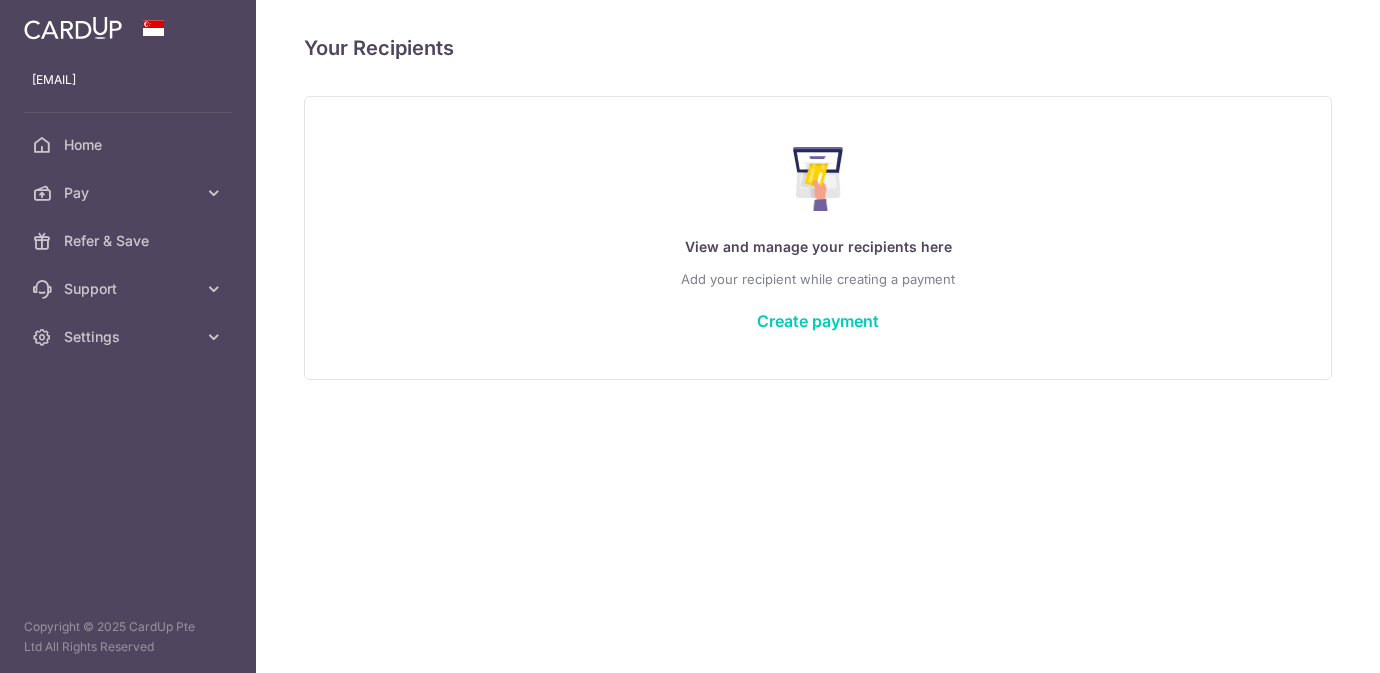 scroll, scrollTop: 0, scrollLeft: 0, axis: both 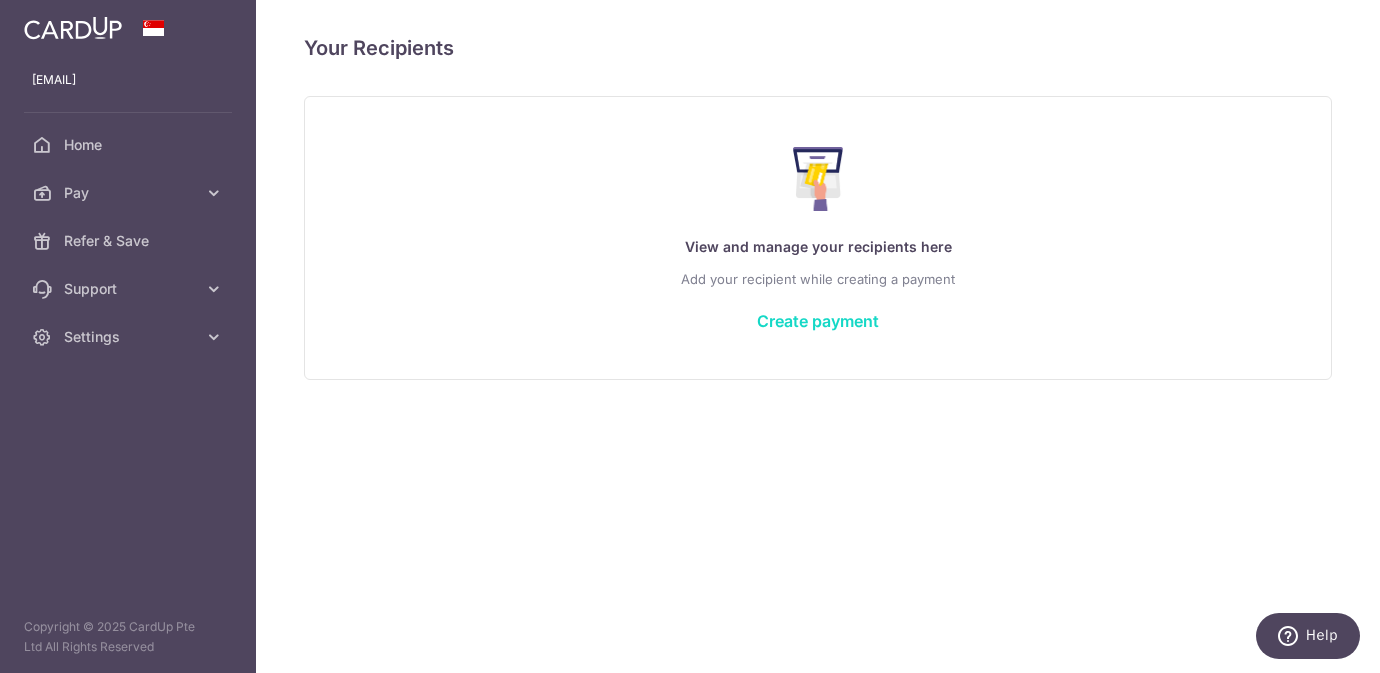 click on "Create payment" at bounding box center [818, 321] 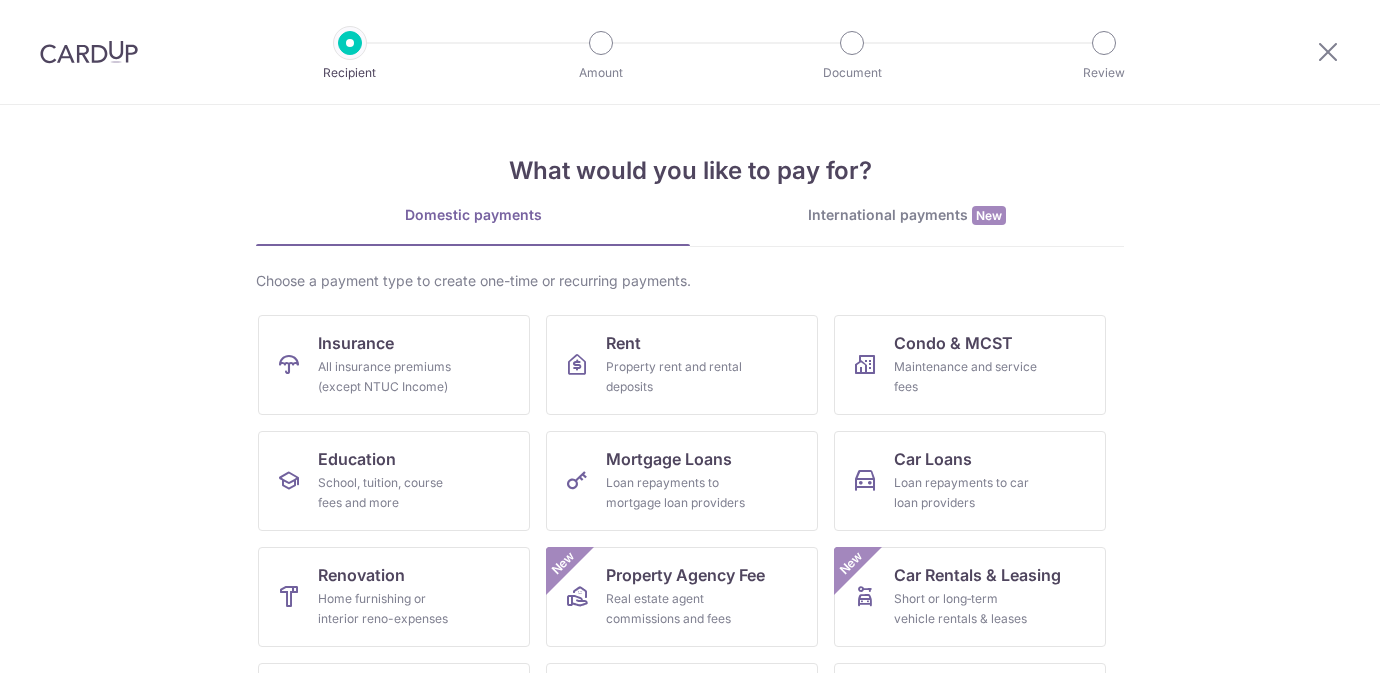 scroll, scrollTop: 0, scrollLeft: 0, axis: both 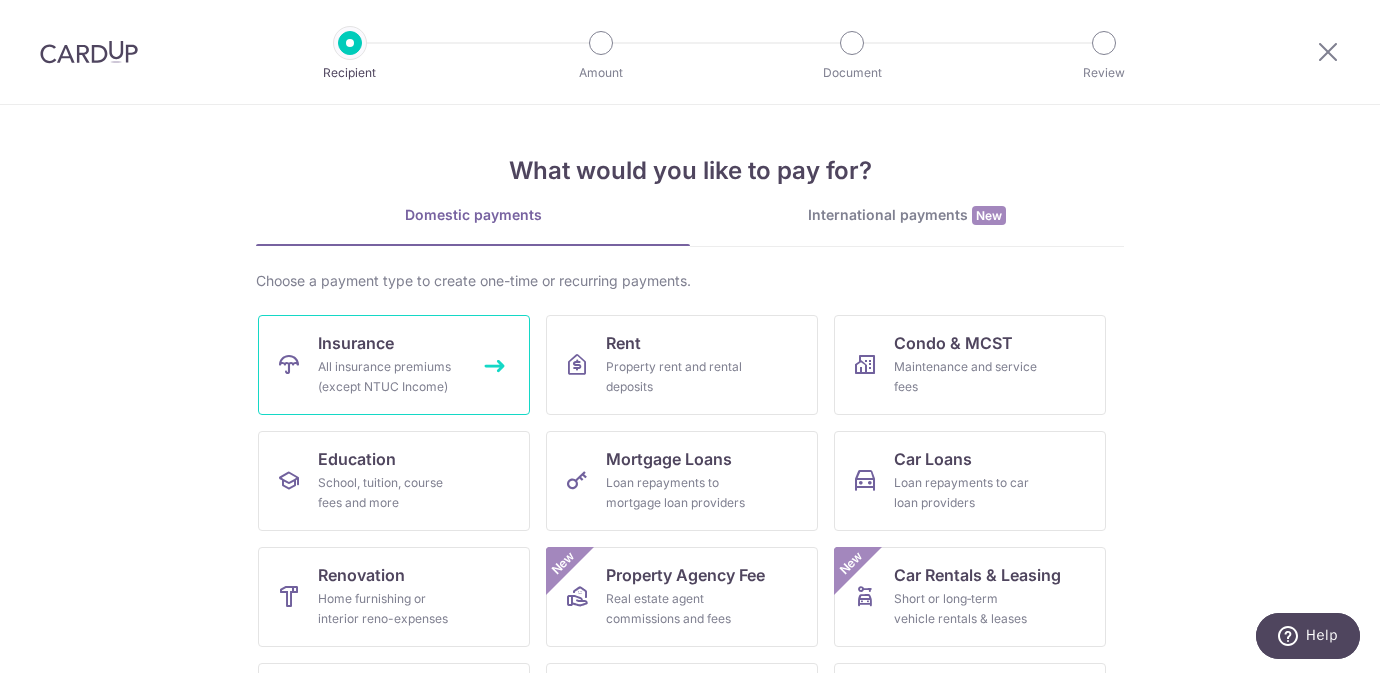 click on "All insurance premiums (except NTUC Income)" at bounding box center (390, 377) 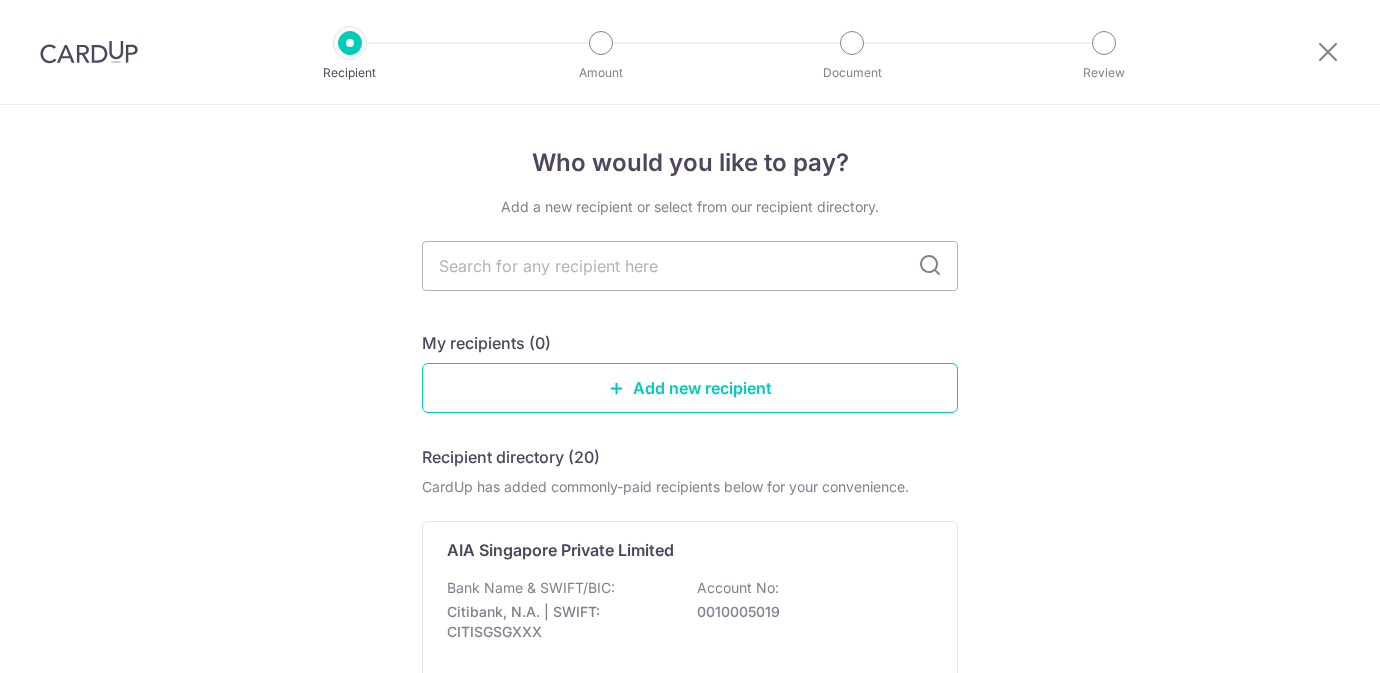 scroll, scrollTop: 0, scrollLeft: 0, axis: both 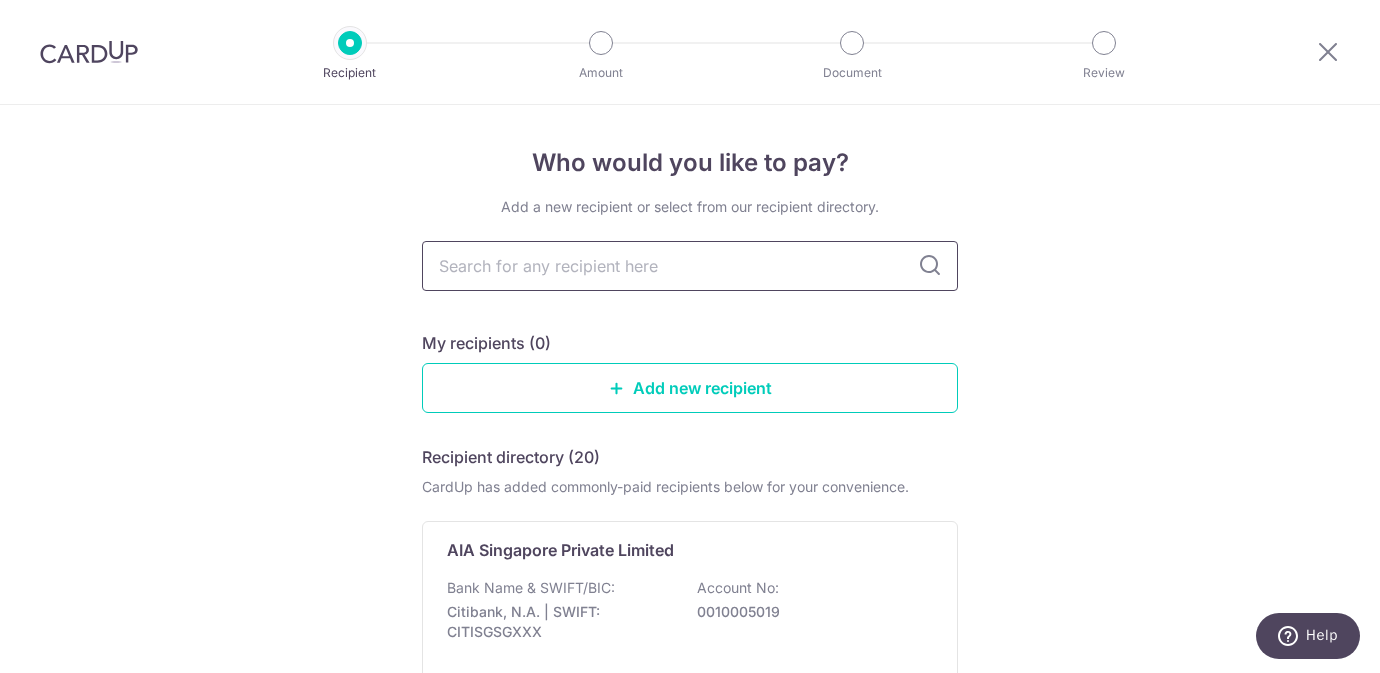 click at bounding box center (690, 266) 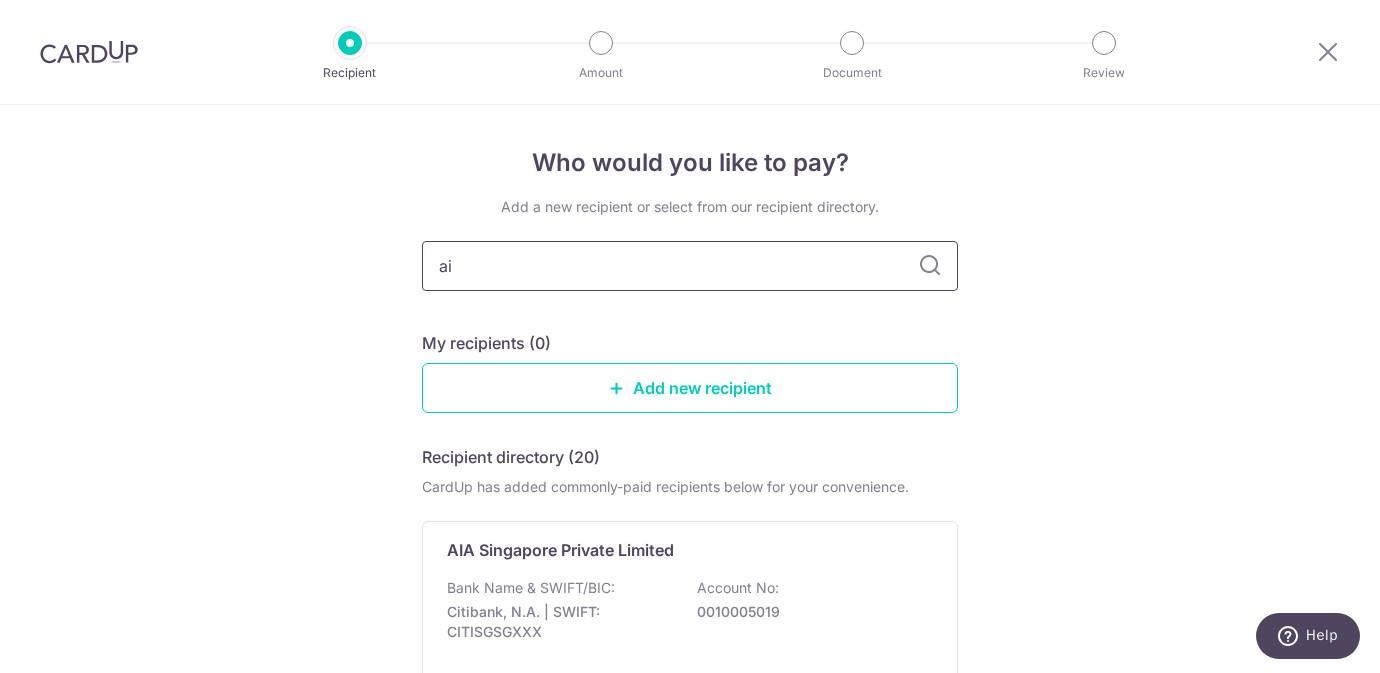 type on "aia" 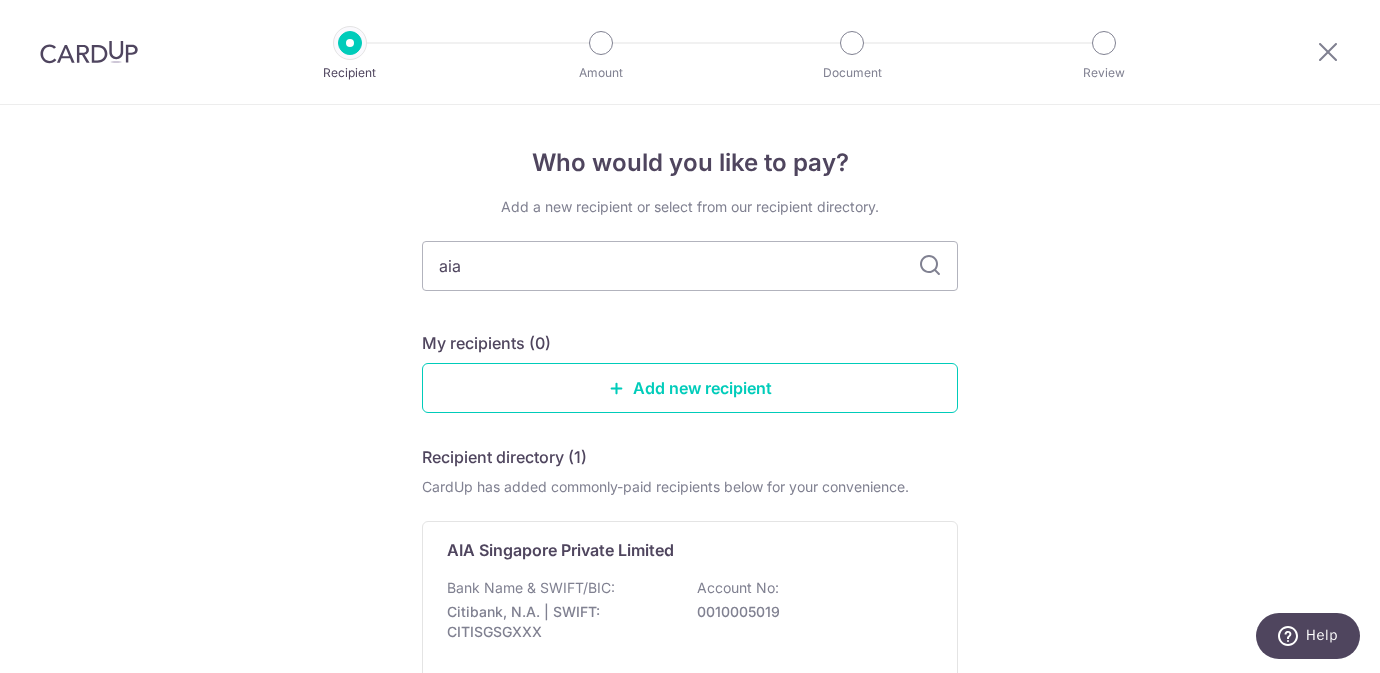 click at bounding box center (930, 266) 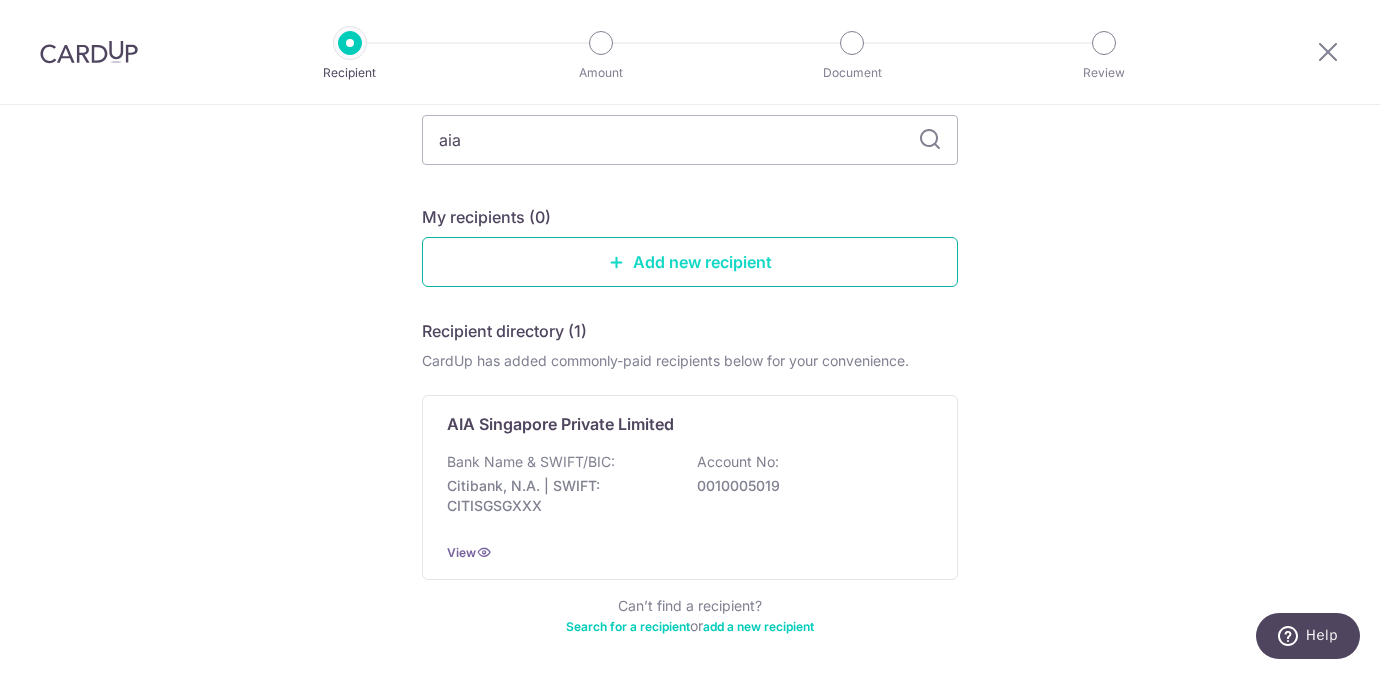 click on "Add new recipient" at bounding box center (690, 262) 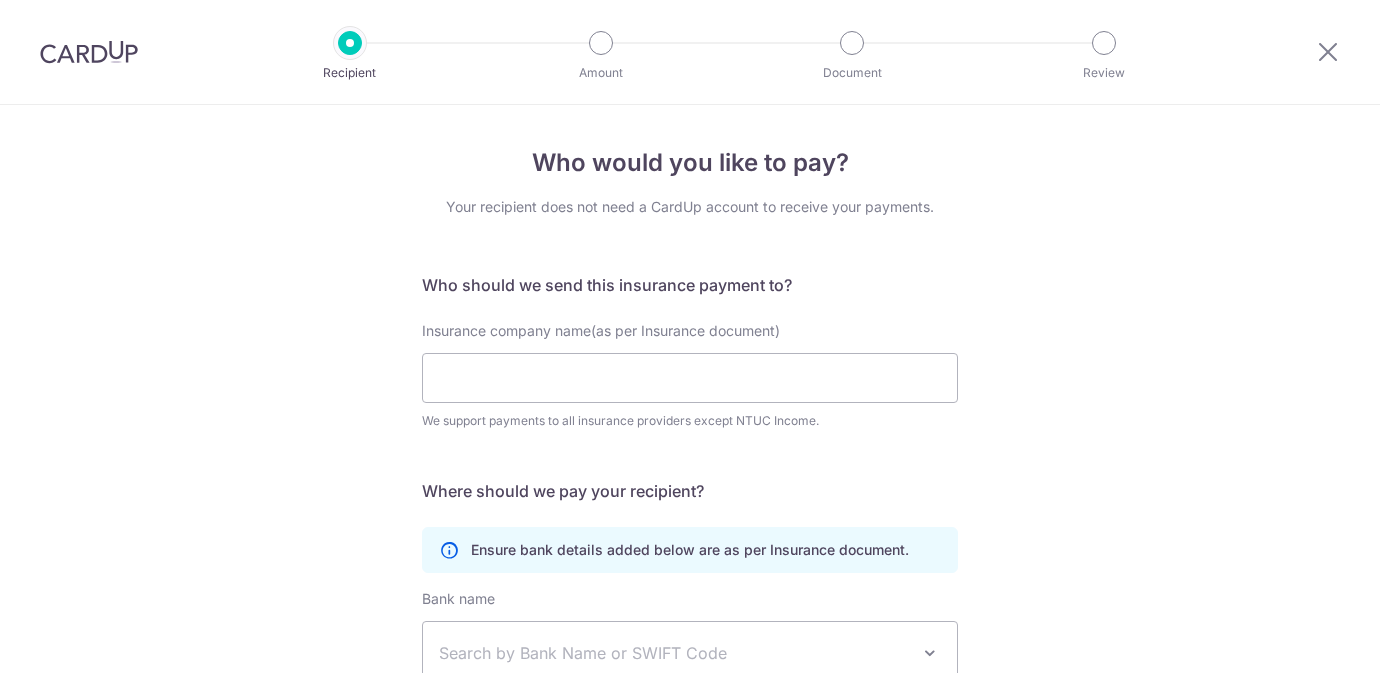 scroll, scrollTop: 0, scrollLeft: 0, axis: both 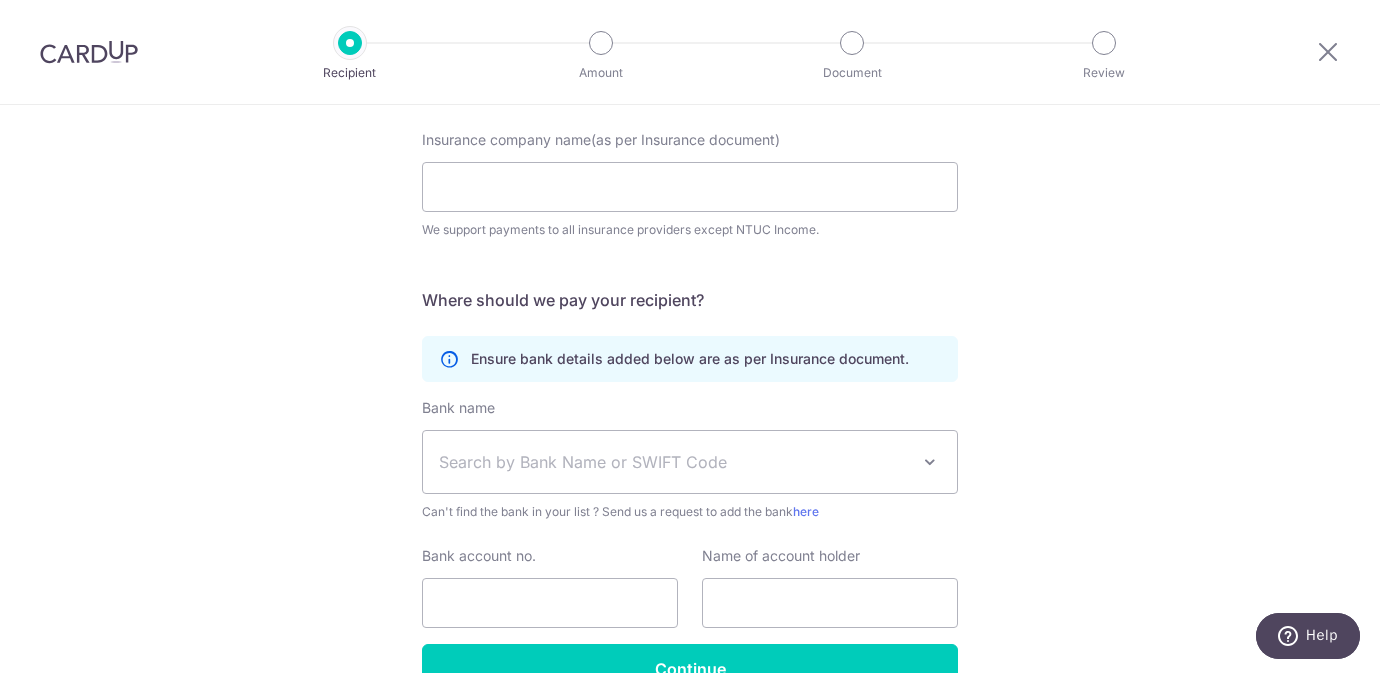 click at bounding box center (930, 462) 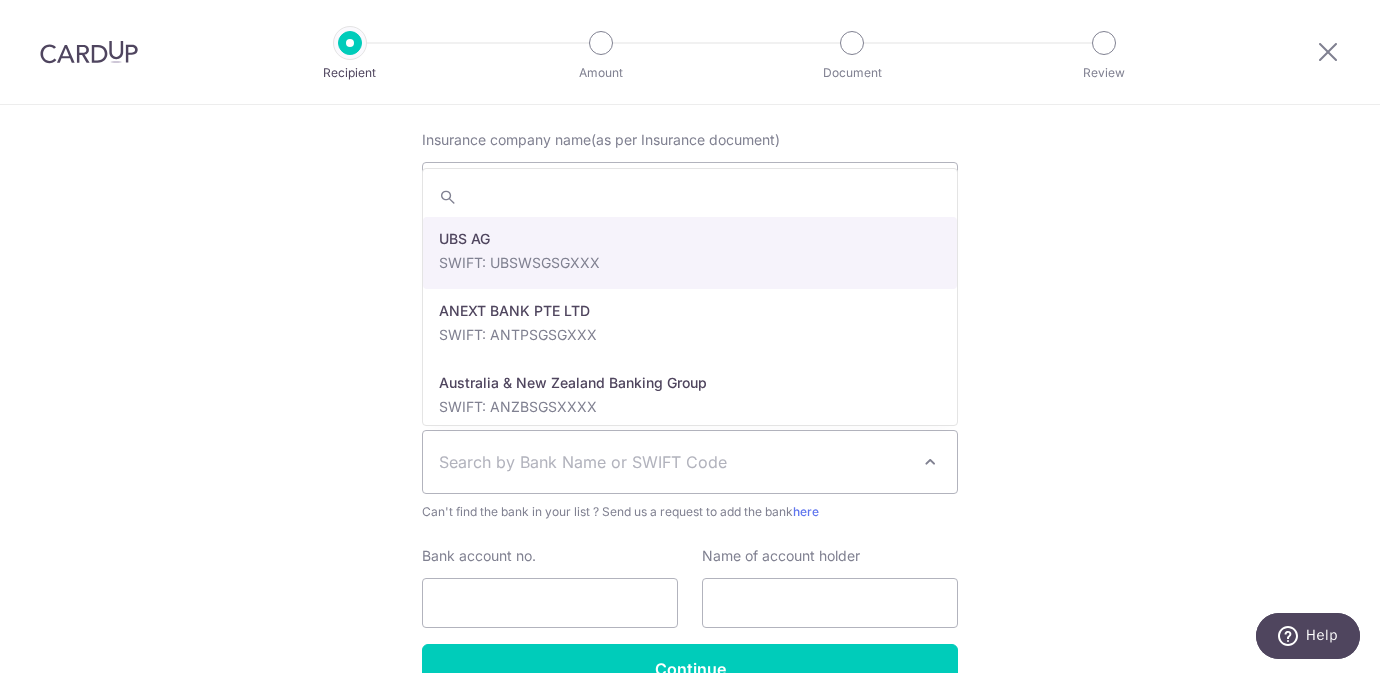 click on "Who would you like to pay?
Your recipient does not need a CardUp account to receive your payments.
Who should we send this insurance payment to?
Insurance company name(as per Insurance document)
We support payments to all insurance providers except NTUC Income.
translation missing: en.no key
URL
[PHONE]
Where should we pay your recipient?
Ensure bank details added below are as per Insurance document.
Bank name" at bounding box center [690, 351] 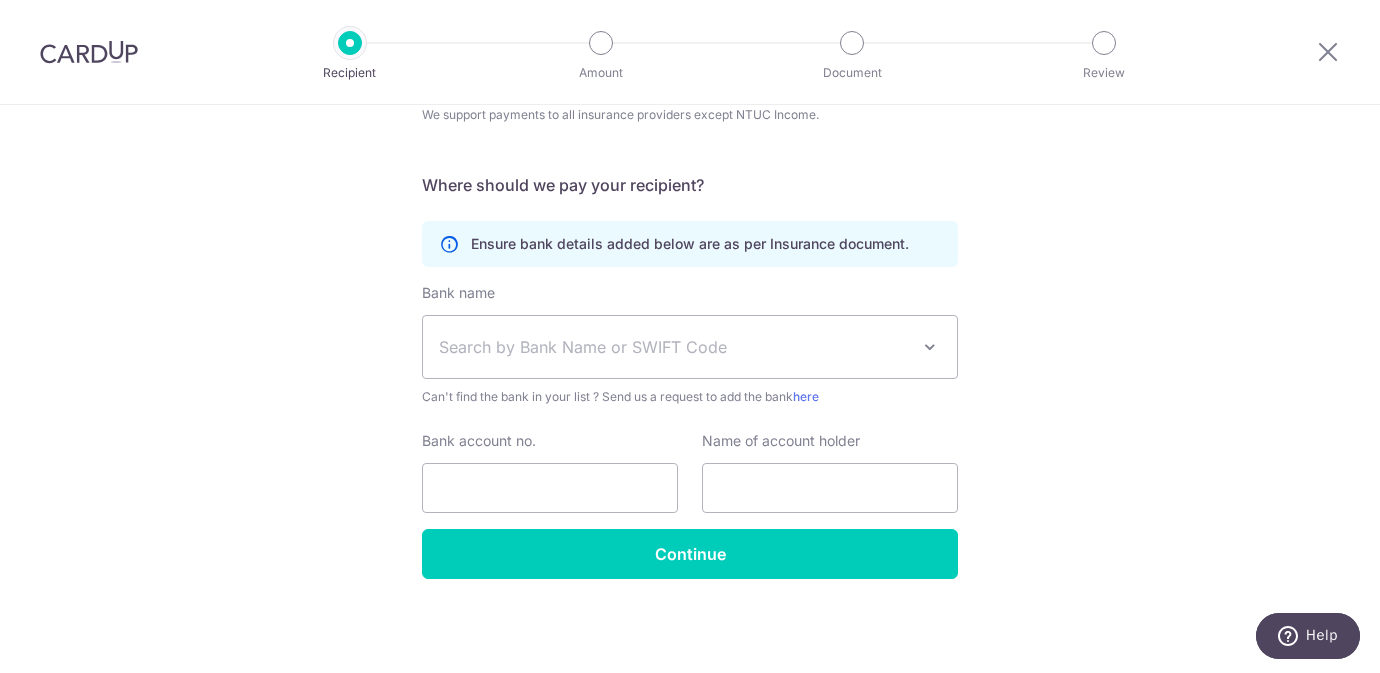 scroll, scrollTop: 304, scrollLeft: 0, axis: vertical 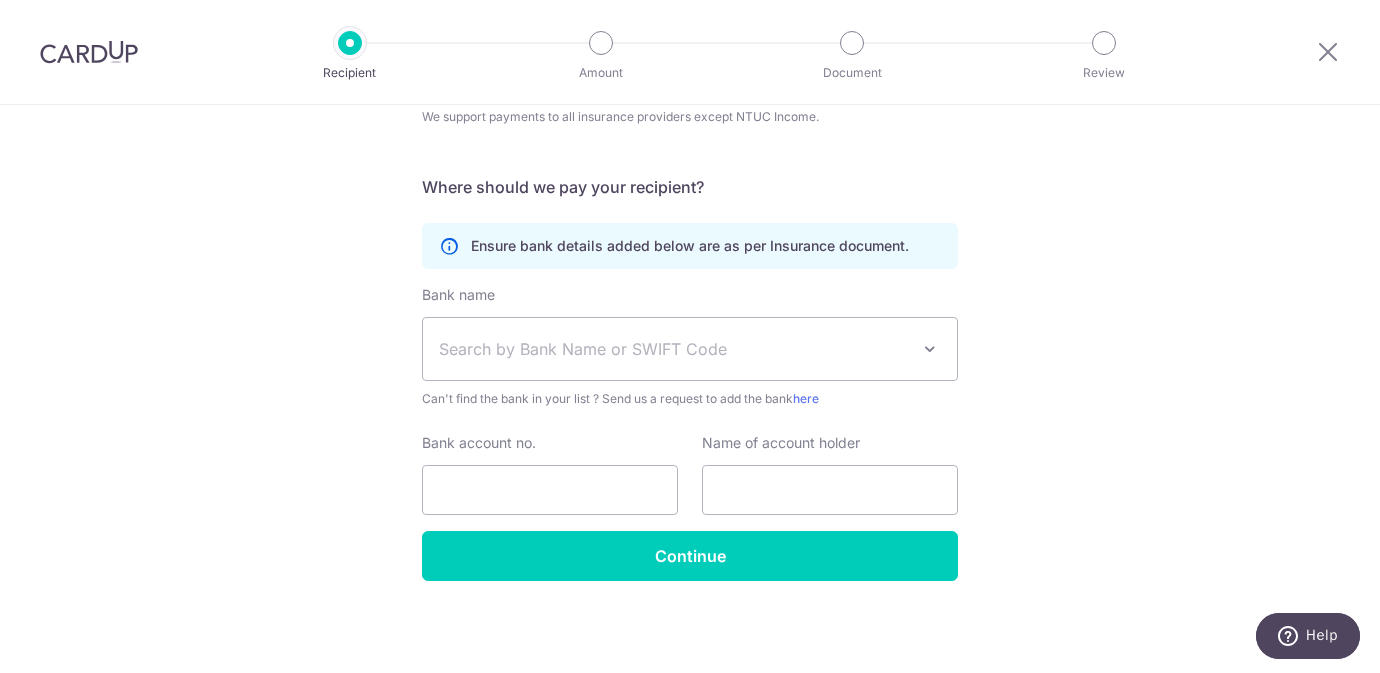 click on "Who would you like to pay?
Your recipient does not need a CardUp account to receive your payments.
Who should we send this insurance payment to?
Insurance company name(as per Insurance document)
We support payments to all insurance providers except NTUC Income.
translation missing: en.no key
URL
[PHONE]
Where should we pay your recipient?
Ensure bank details added below are as per Insurance document.
Bank name" at bounding box center (690, 238) 